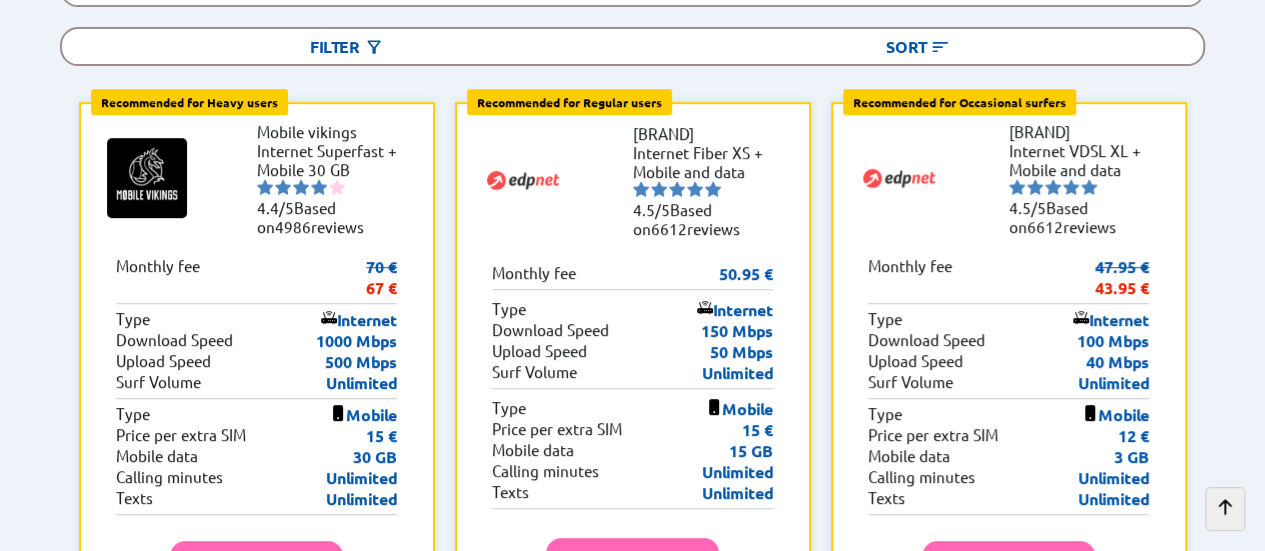 scroll, scrollTop: 426, scrollLeft: 0, axis: vertical 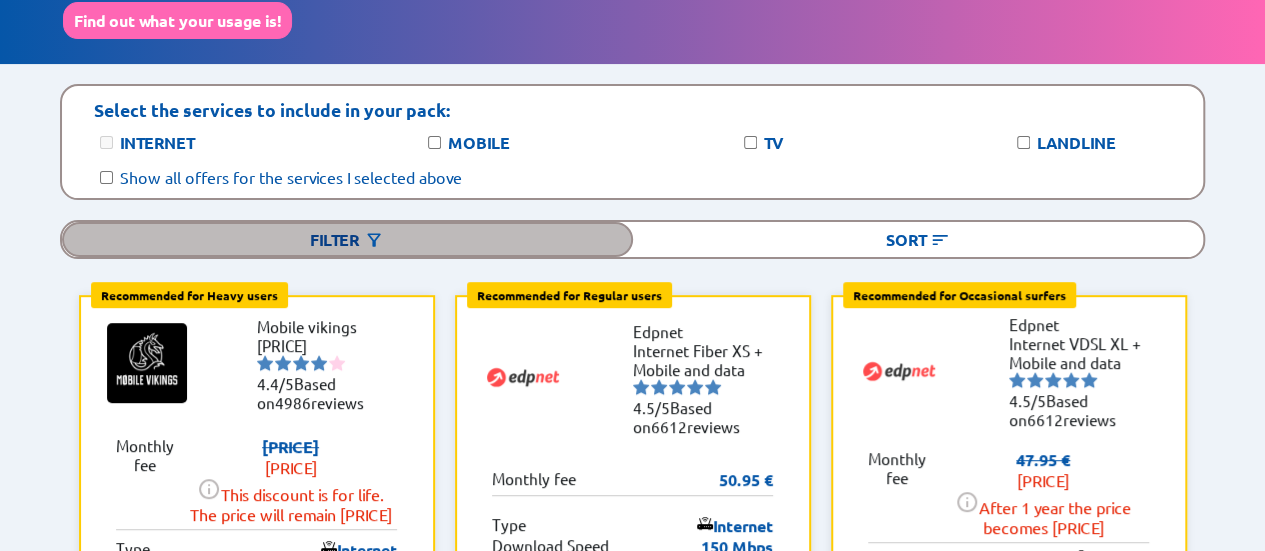 click on "Filter" at bounding box center (347, 239) 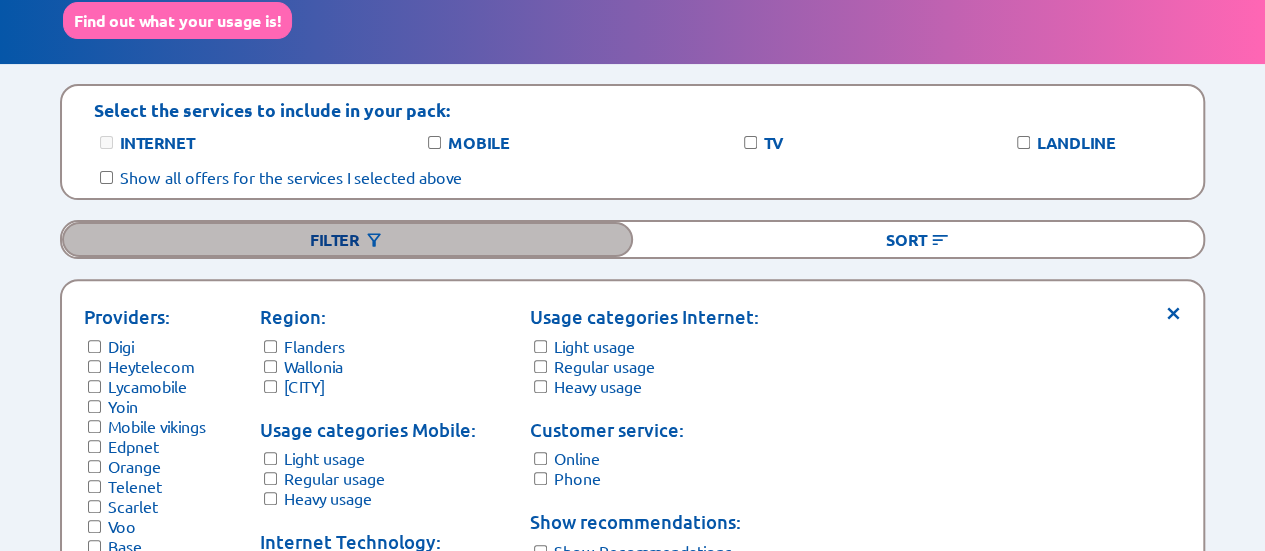click on "Filter" at bounding box center (347, 239) 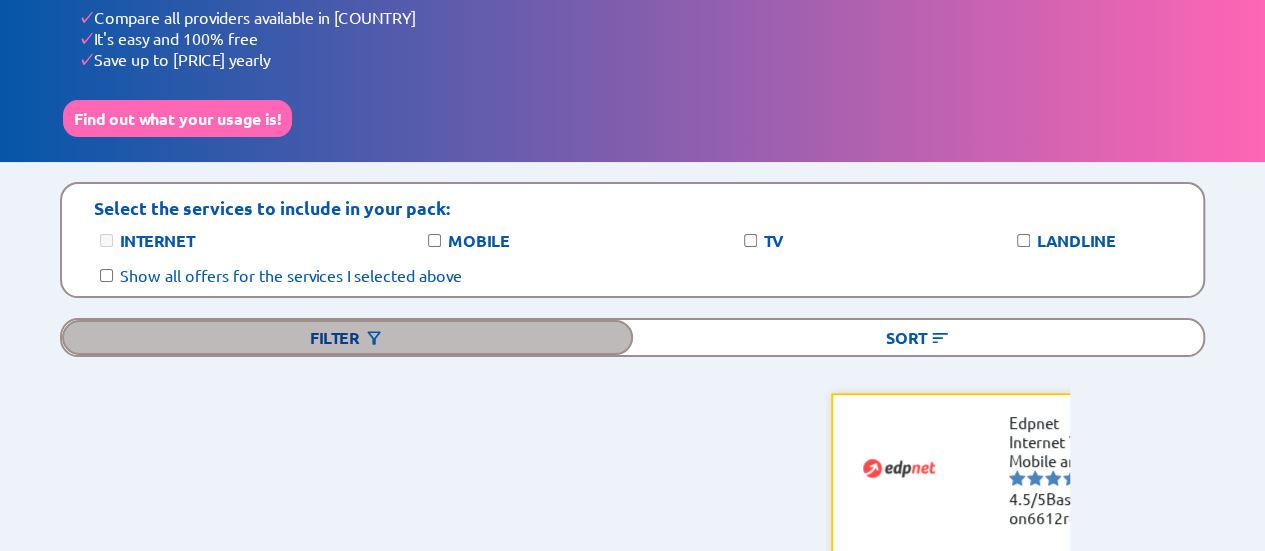 scroll, scrollTop: 0, scrollLeft: 0, axis: both 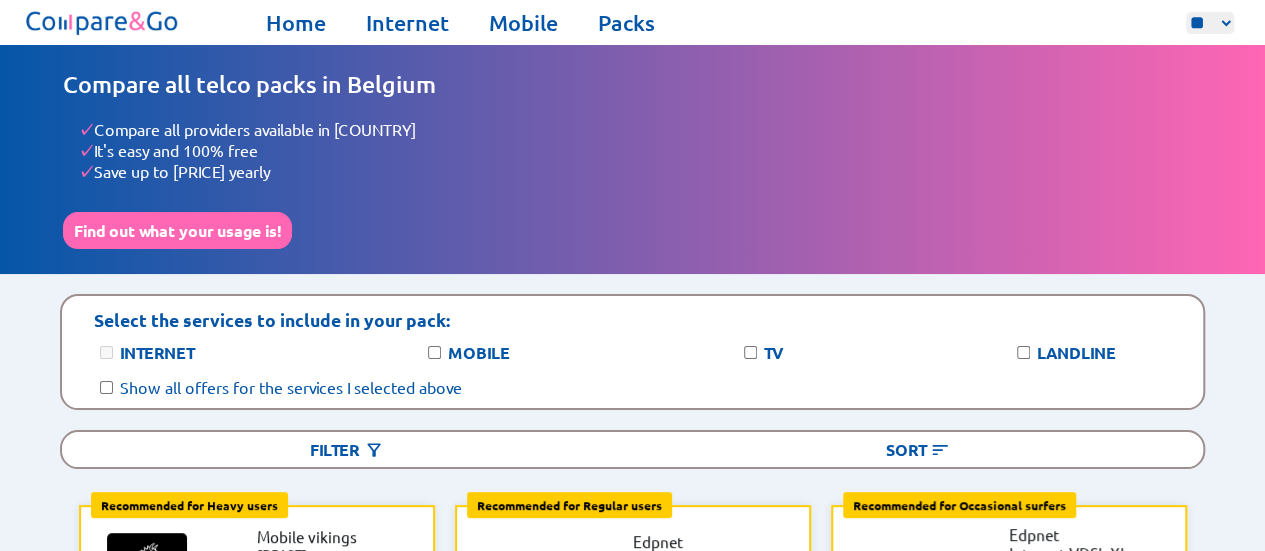 click on "**
**
**" at bounding box center (1210, 23) 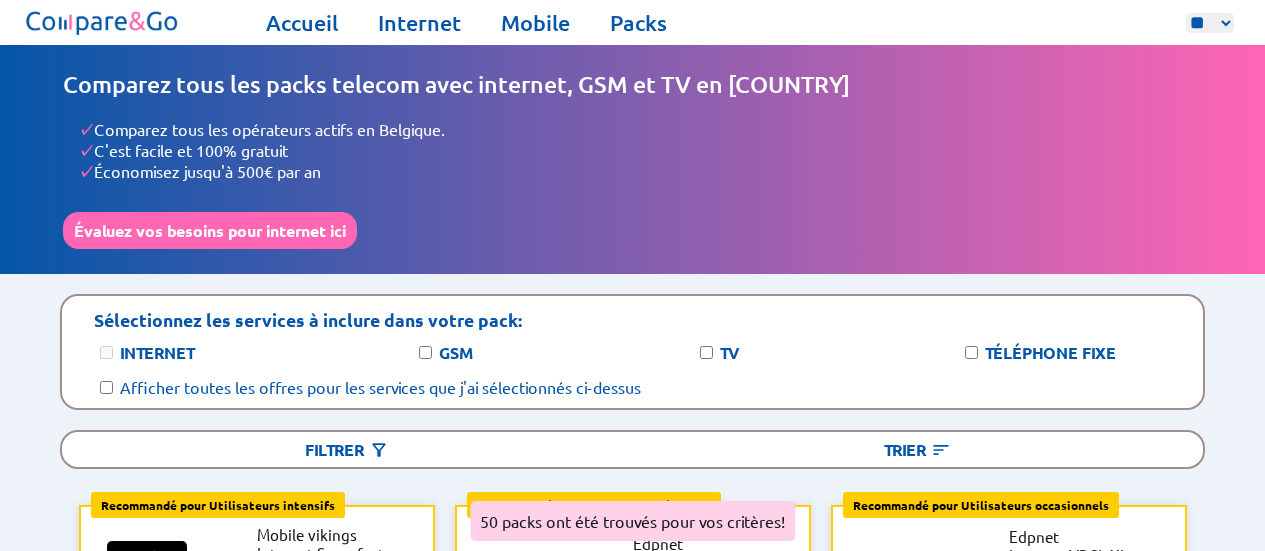 select on "**" 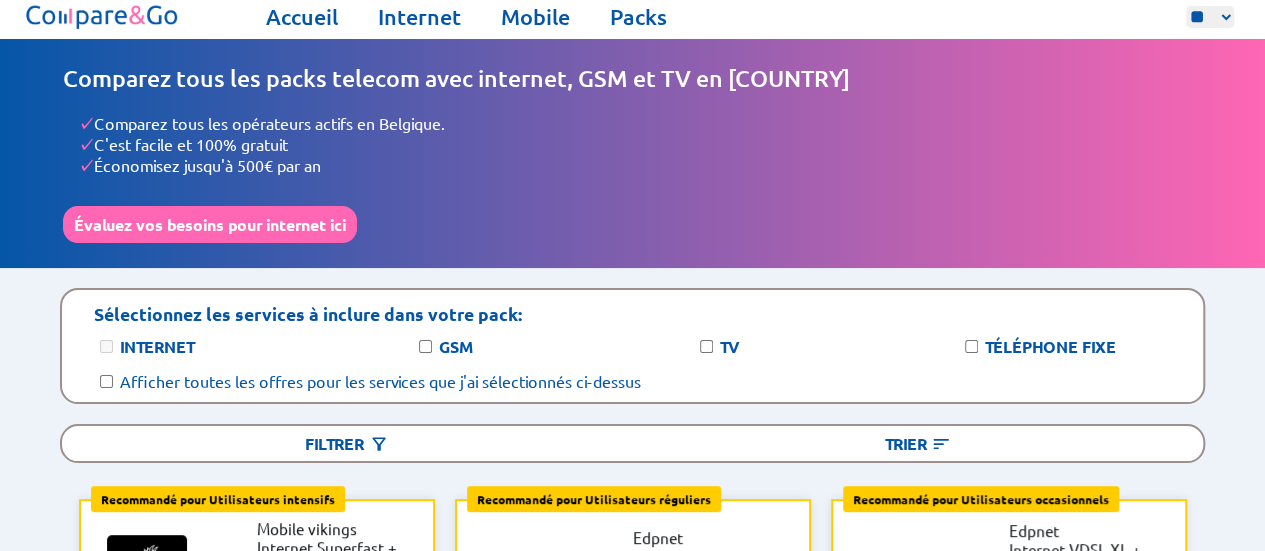 scroll, scrollTop: 0, scrollLeft: 0, axis: both 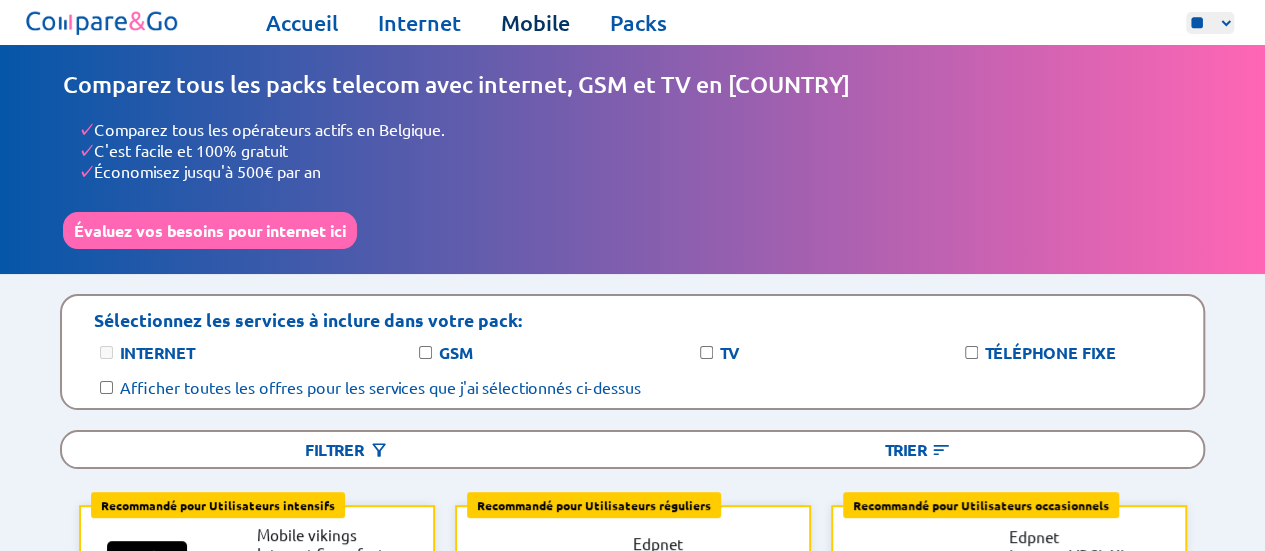 click on "Mobile" at bounding box center [535, 23] 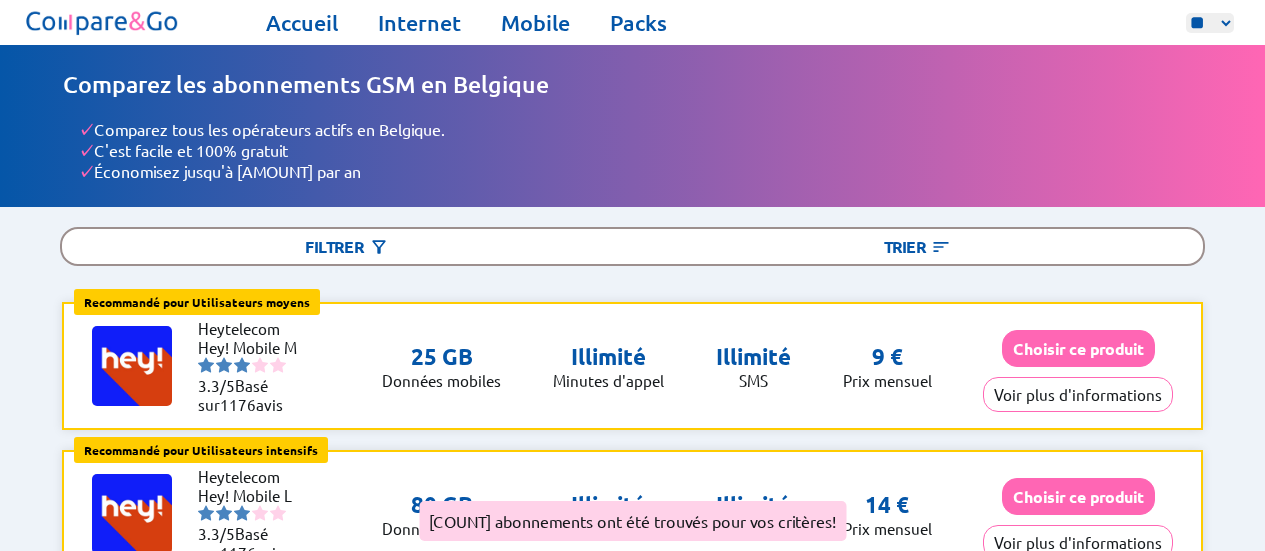 select on "**" 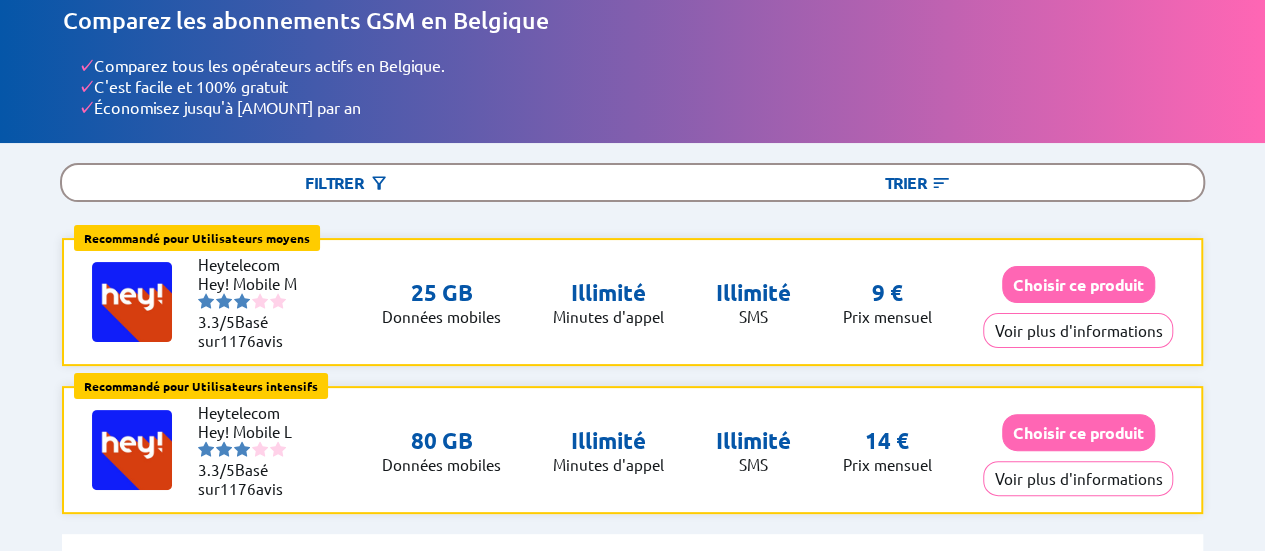 scroll, scrollTop: 0, scrollLeft: 0, axis: both 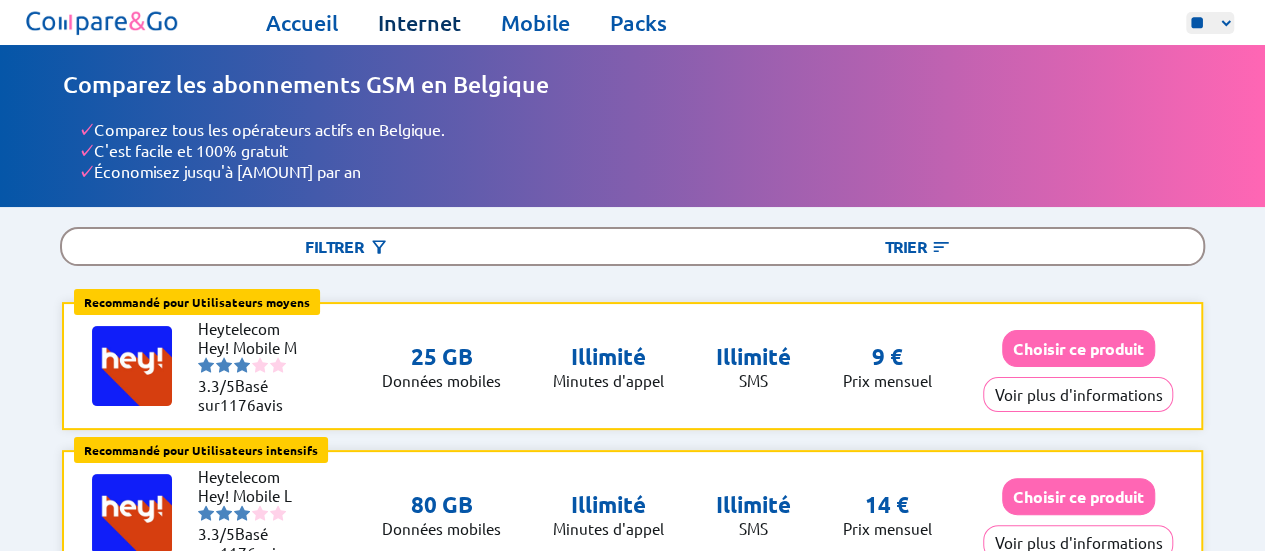 click on "Internet" at bounding box center (419, 23) 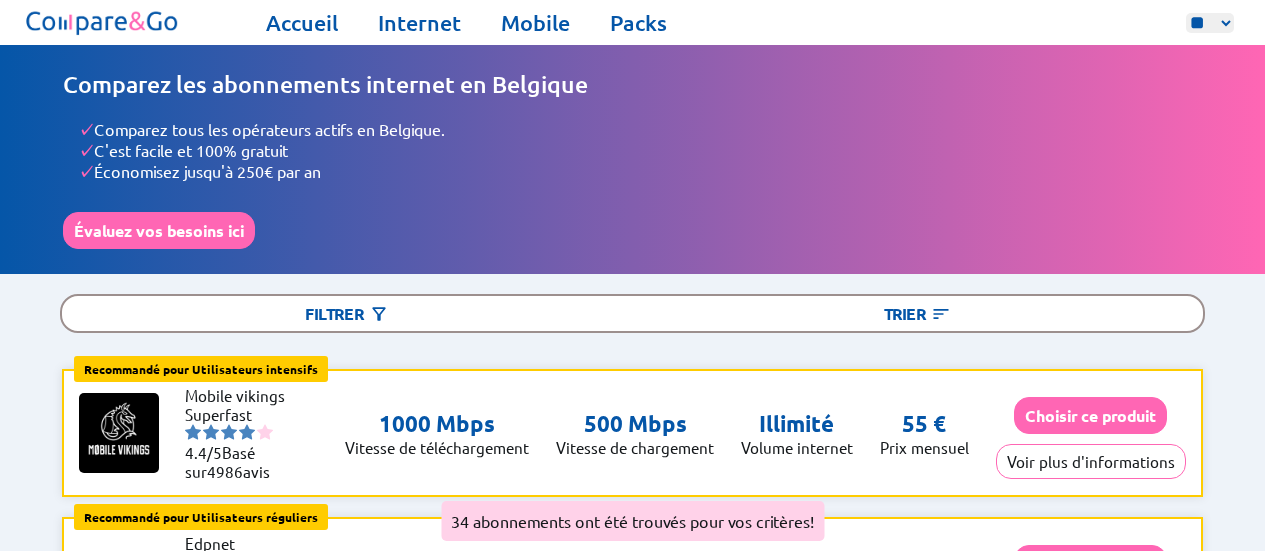 select on "**" 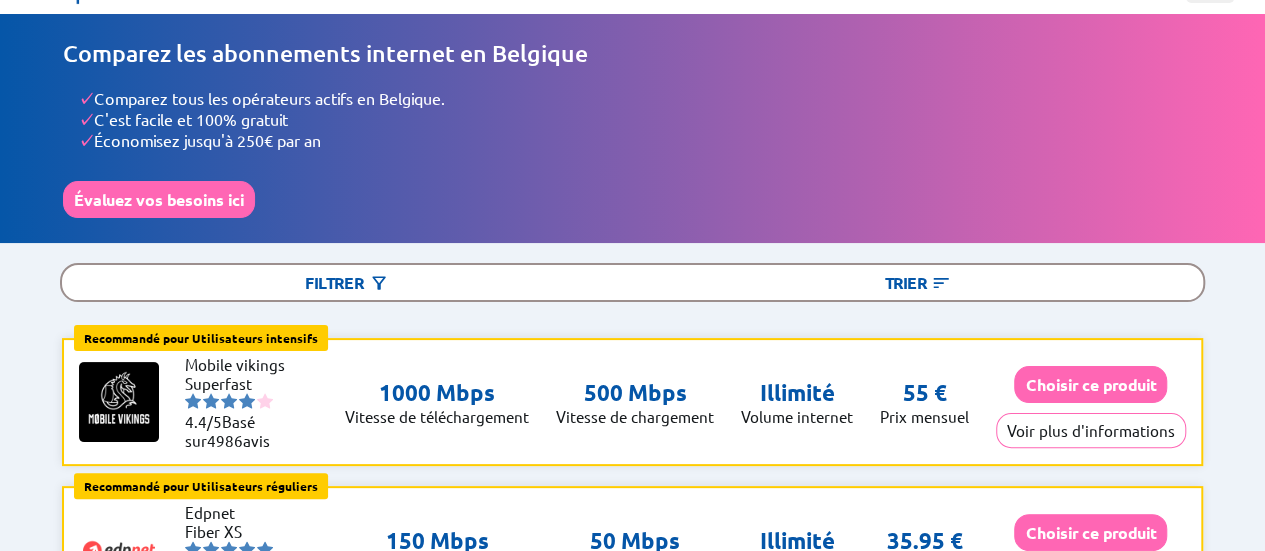 scroll, scrollTop: 0, scrollLeft: 0, axis: both 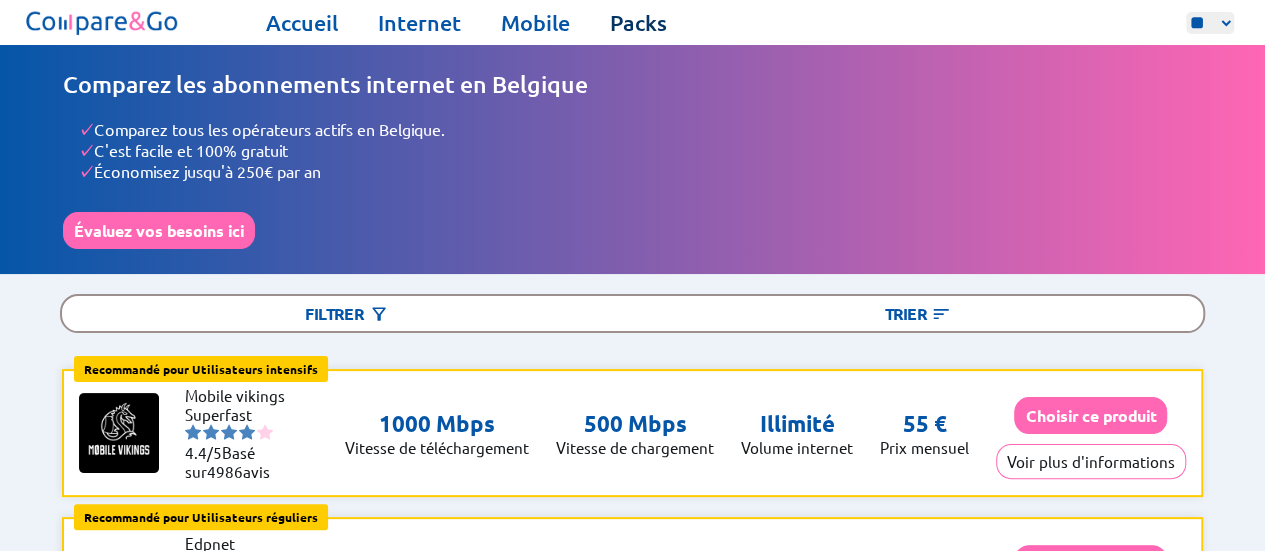 click on "Packs" at bounding box center (638, 23) 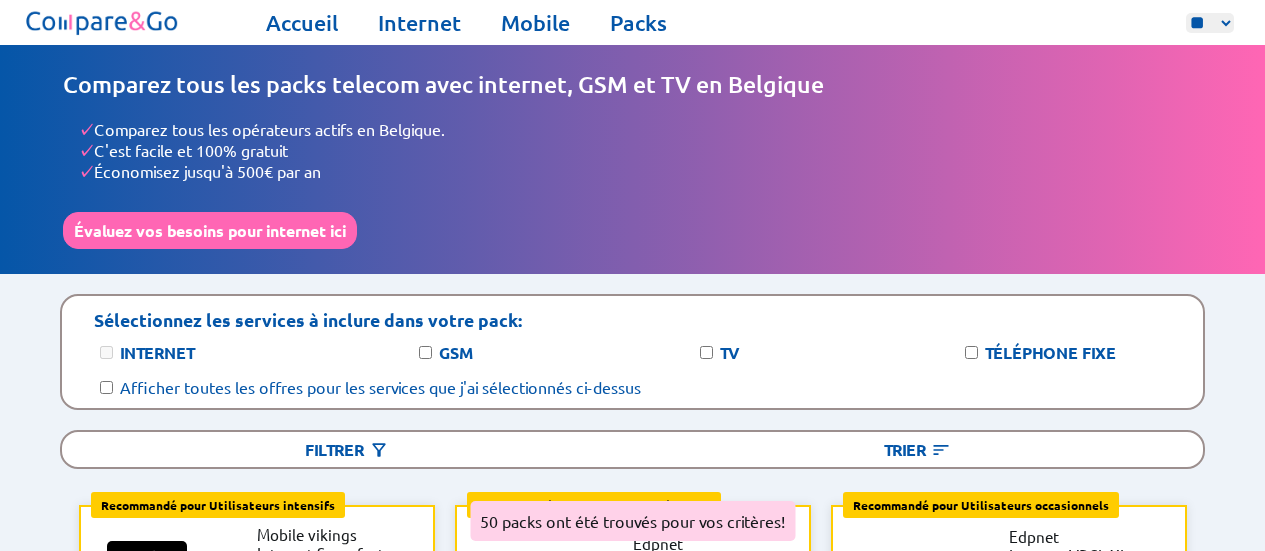 select on "**" 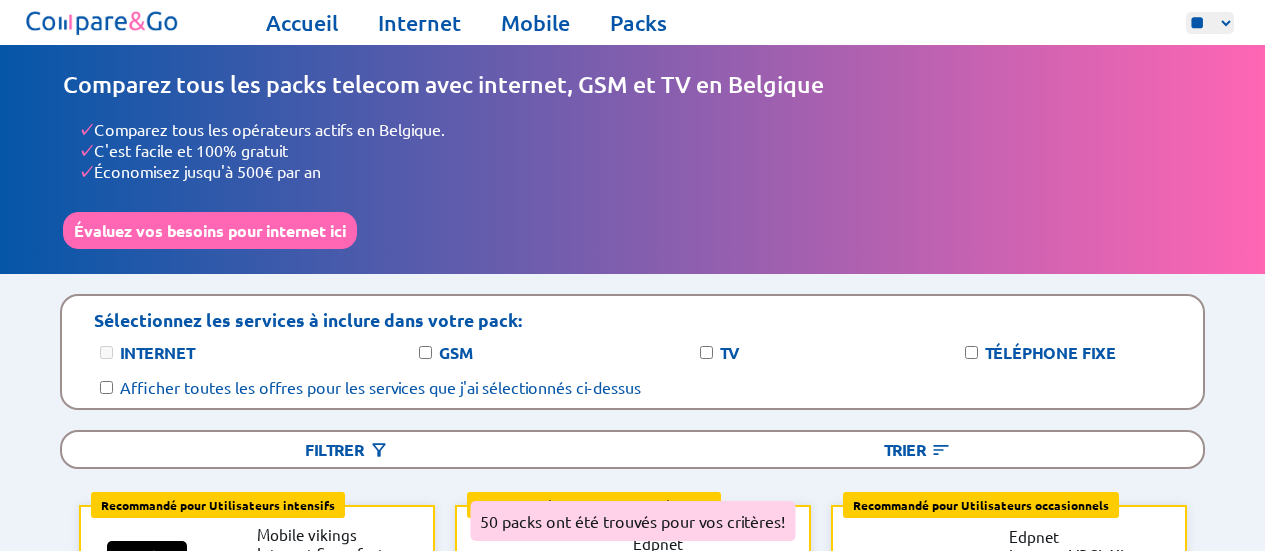 scroll, scrollTop: 0, scrollLeft: 0, axis: both 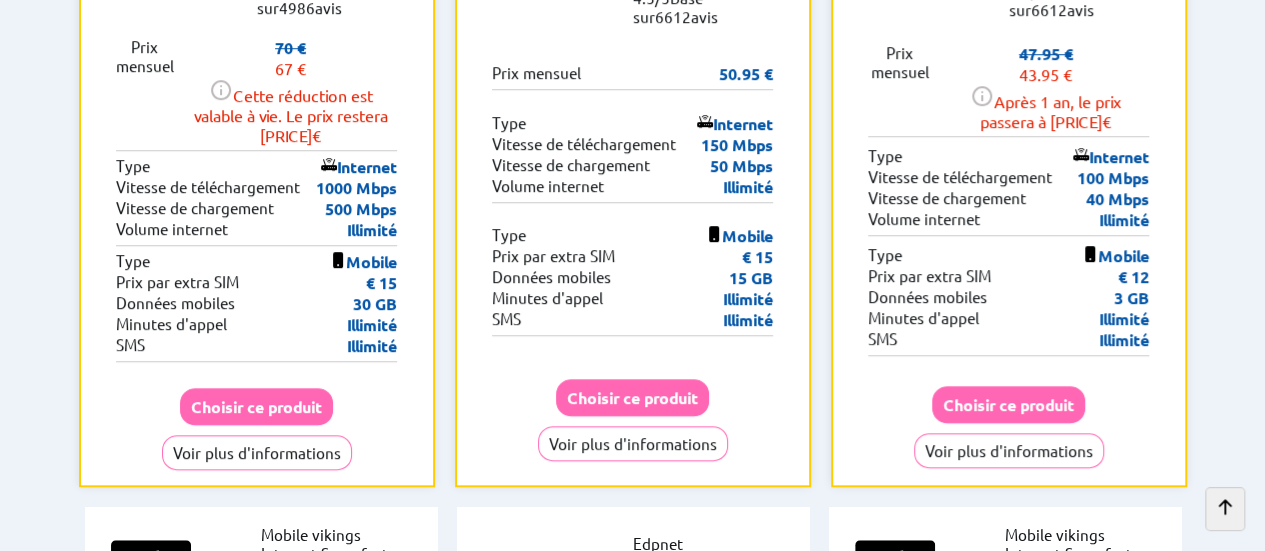 drag, startPoint x: 462, startPoint y: 231, endPoint x: 1006, endPoint y: 598, distance: 656.2202 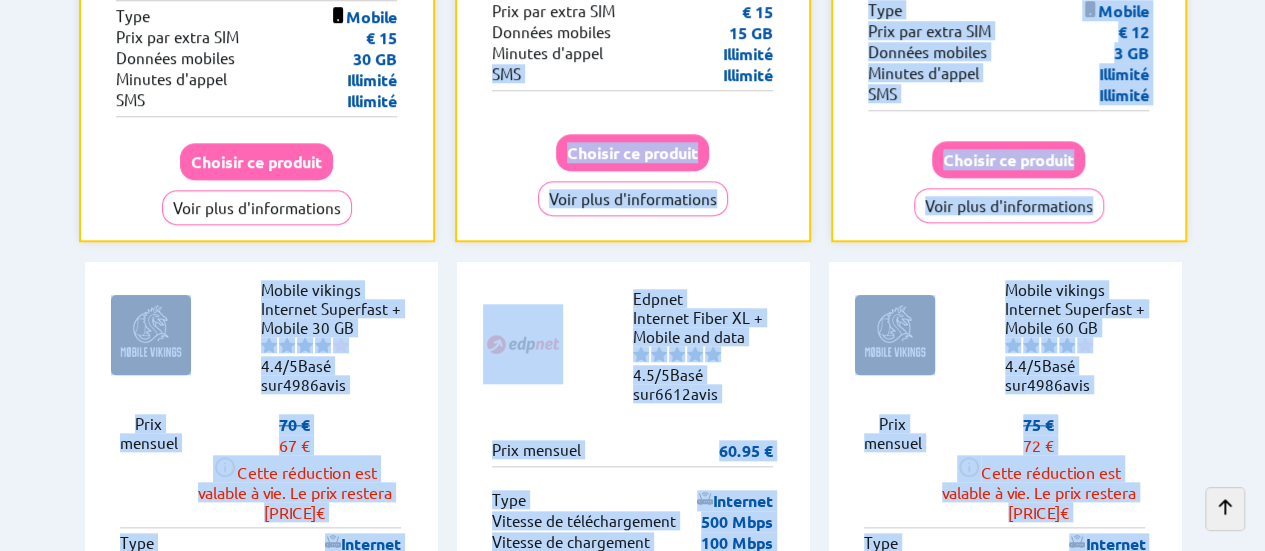 click on "Vitesse de télé­chargement" at bounding box center (956, 564) 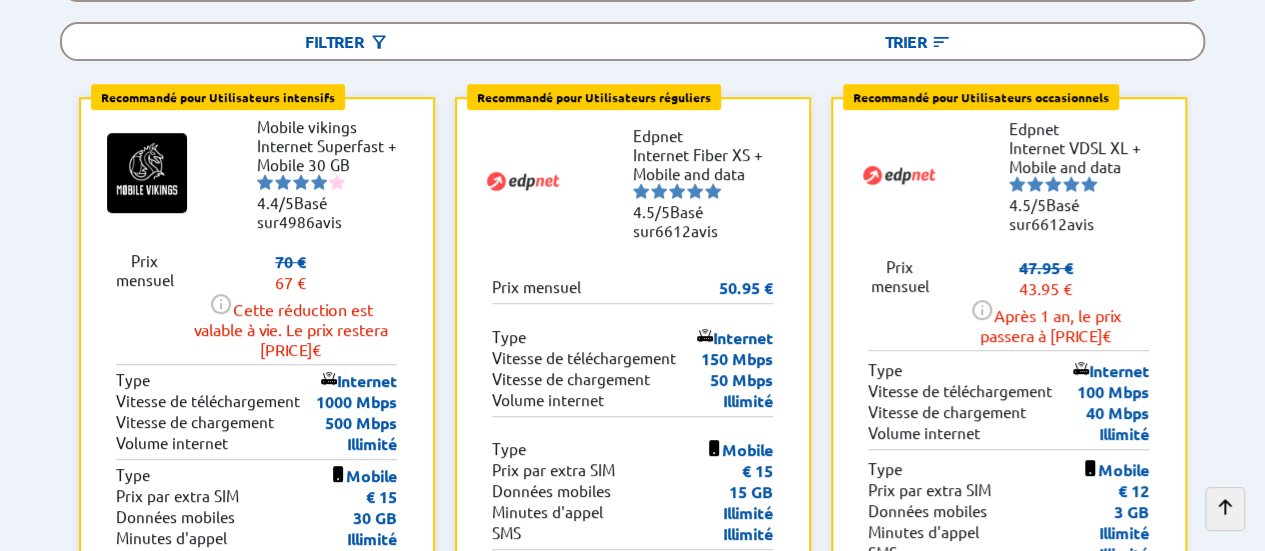 scroll, scrollTop: 413, scrollLeft: 0, axis: vertical 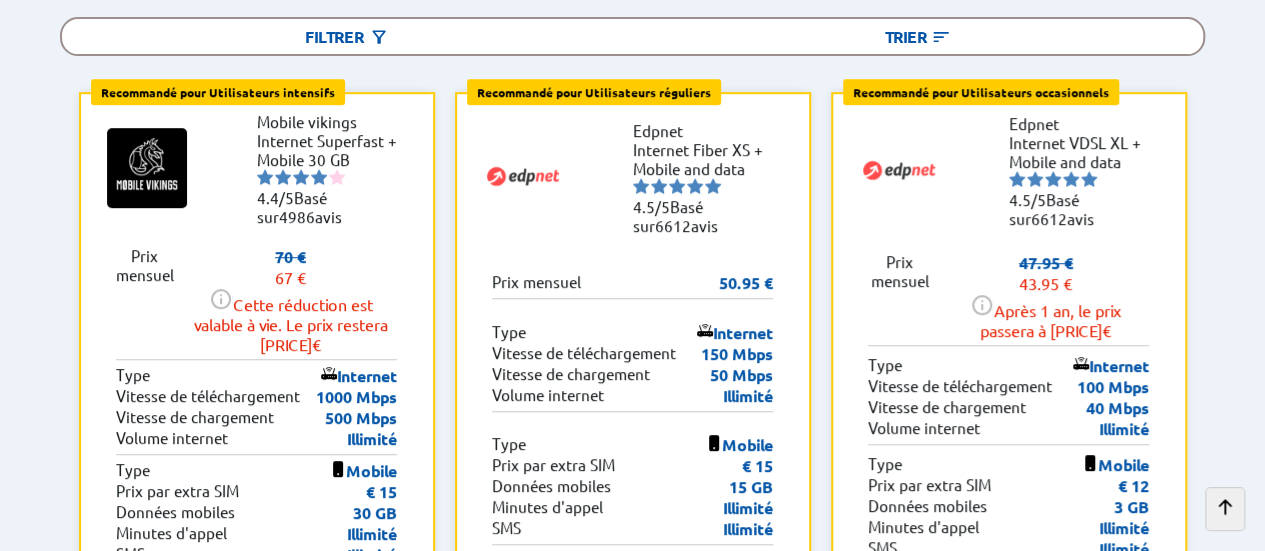 click on "Après 1 an, le prix passera à 47.95€" at bounding box center [1050, 320] 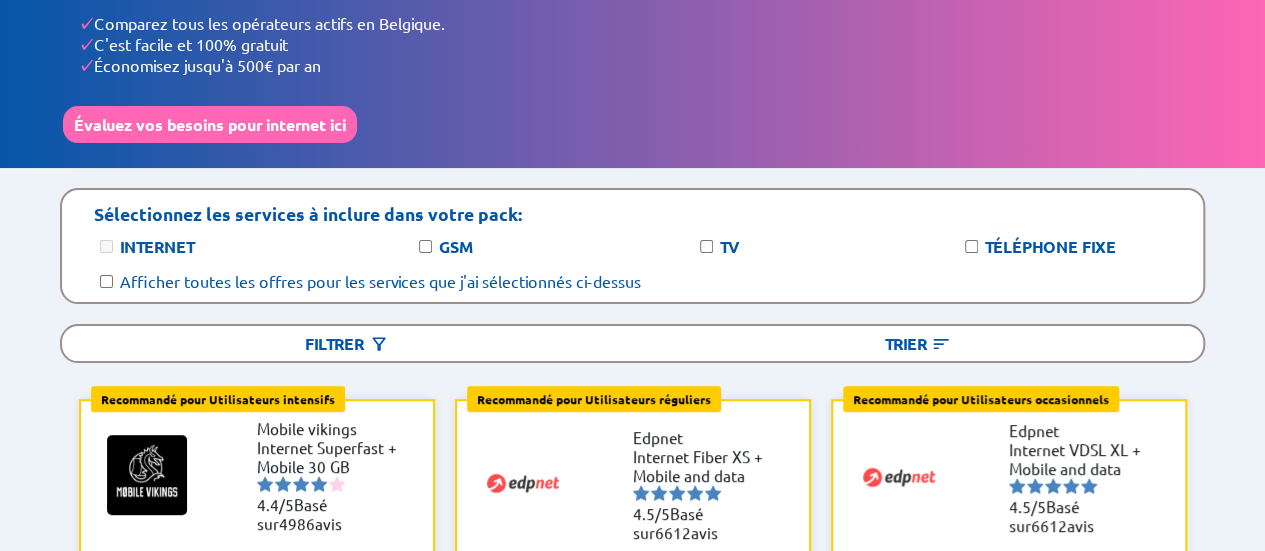 scroll, scrollTop: 0, scrollLeft: 0, axis: both 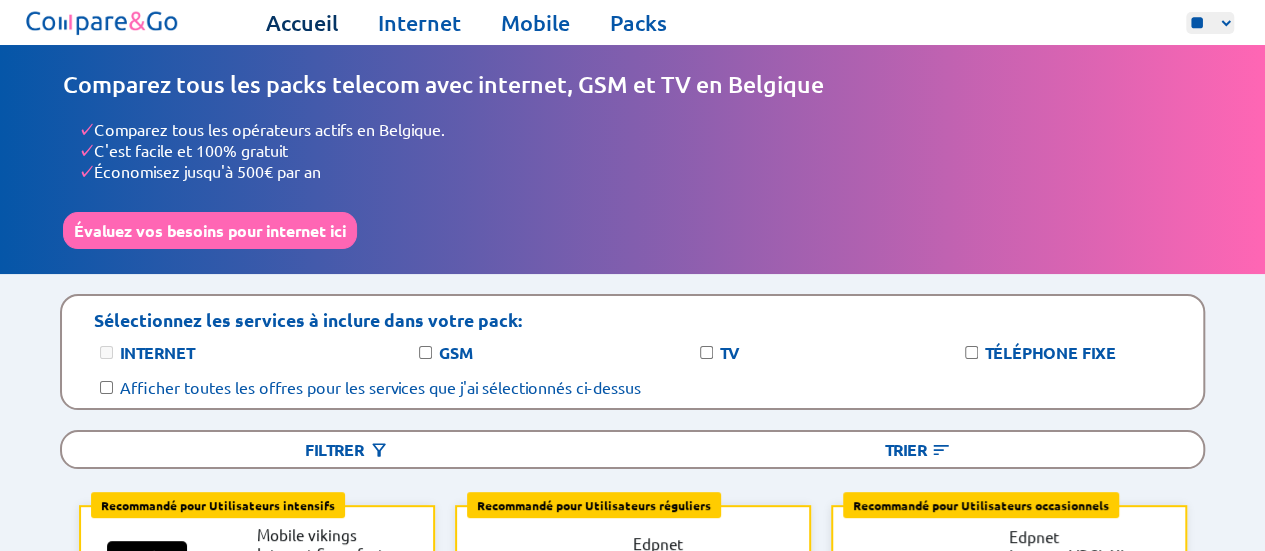 click on "Accueil" at bounding box center [302, 23] 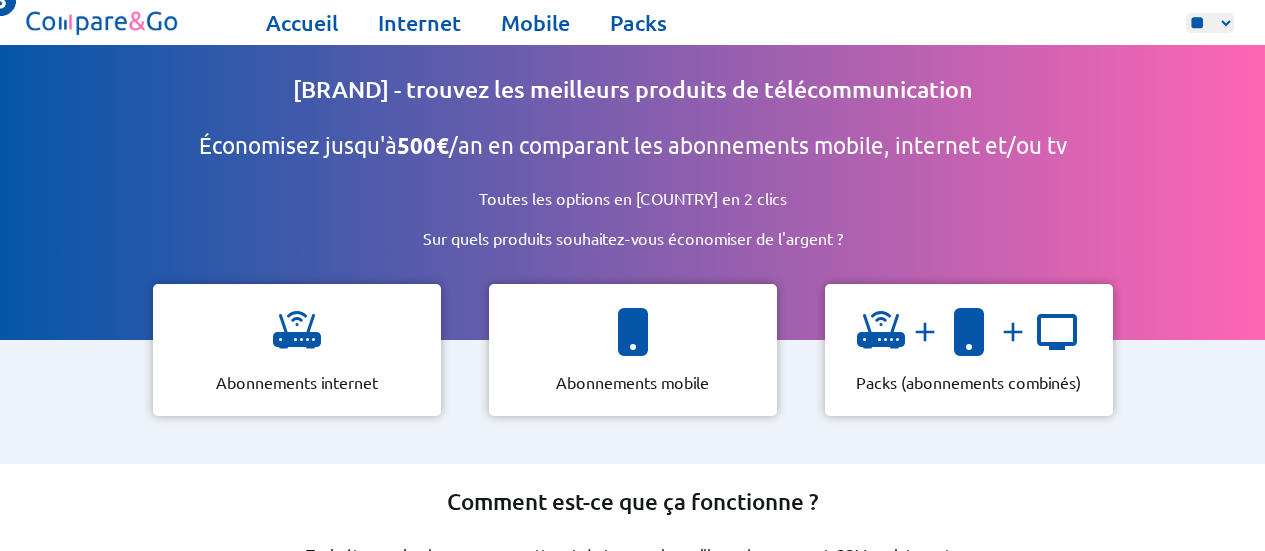 select on "**" 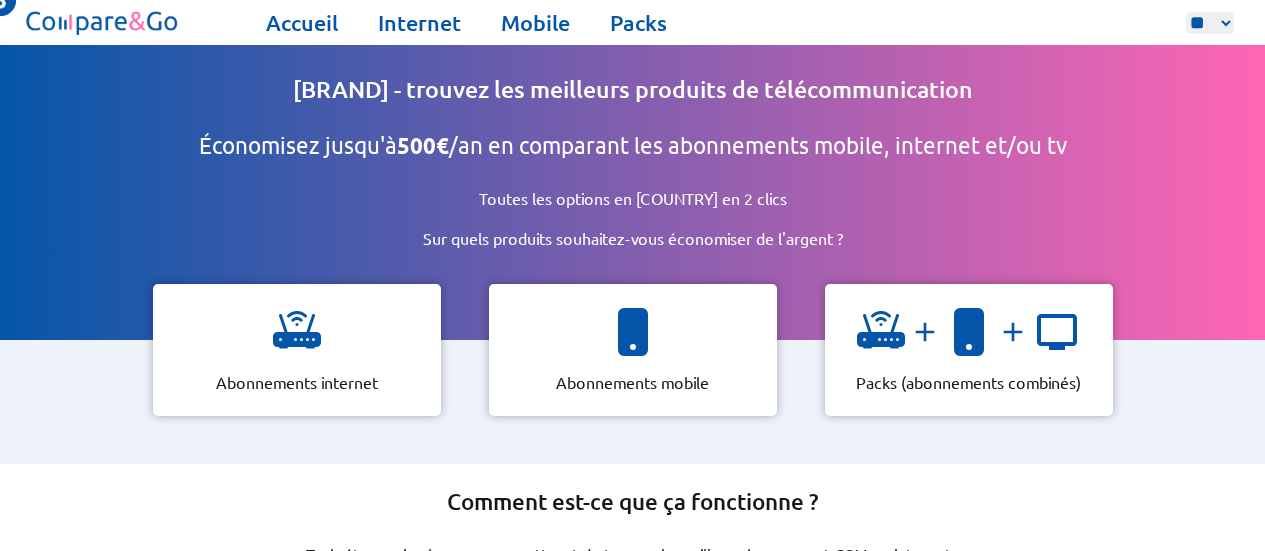 scroll, scrollTop: 0, scrollLeft: 0, axis: both 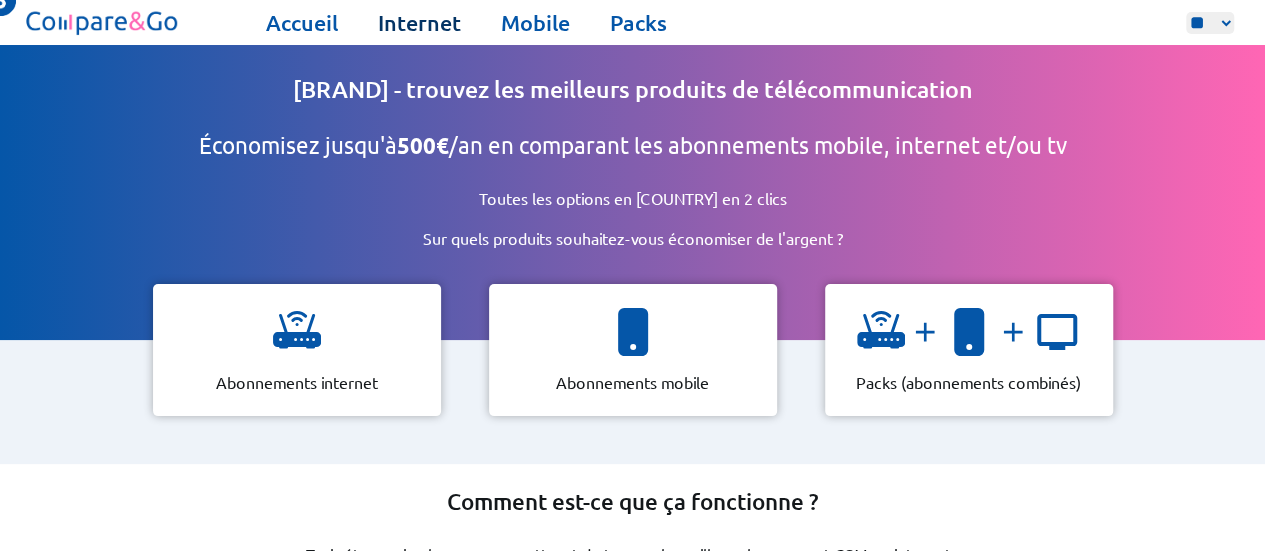 click on "Internet" at bounding box center [419, 23] 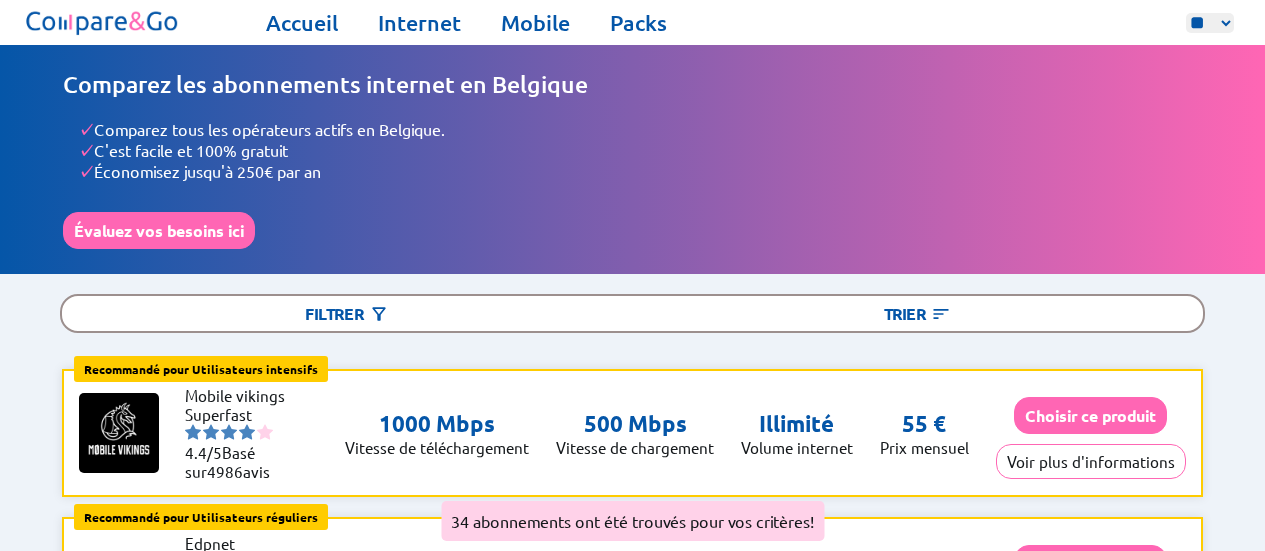 select on "**" 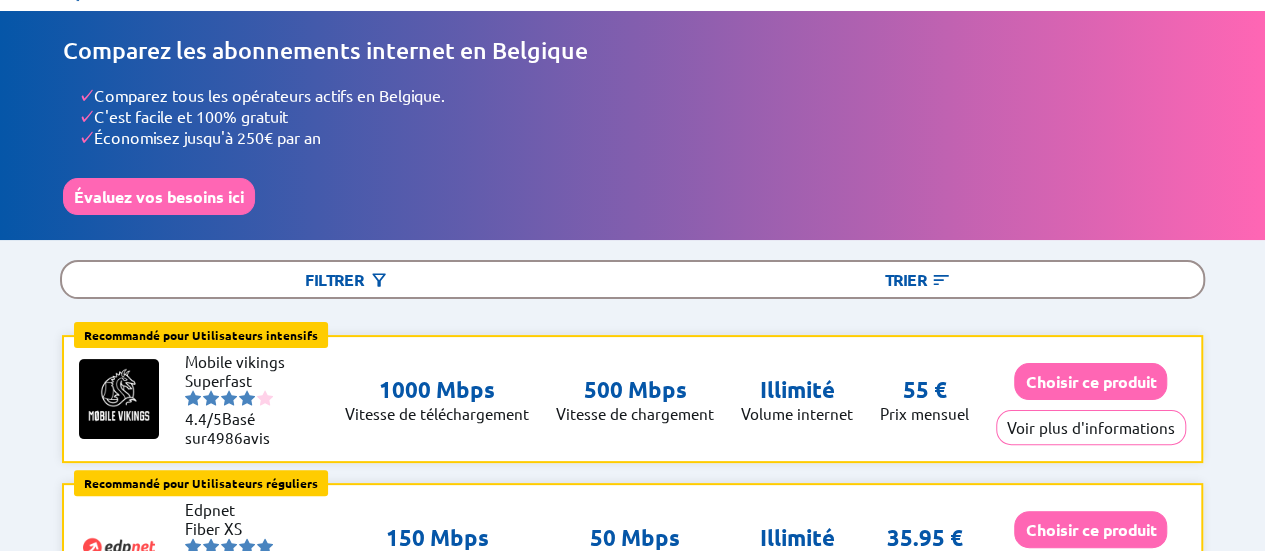 scroll, scrollTop: 35, scrollLeft: 0, axis: vertical 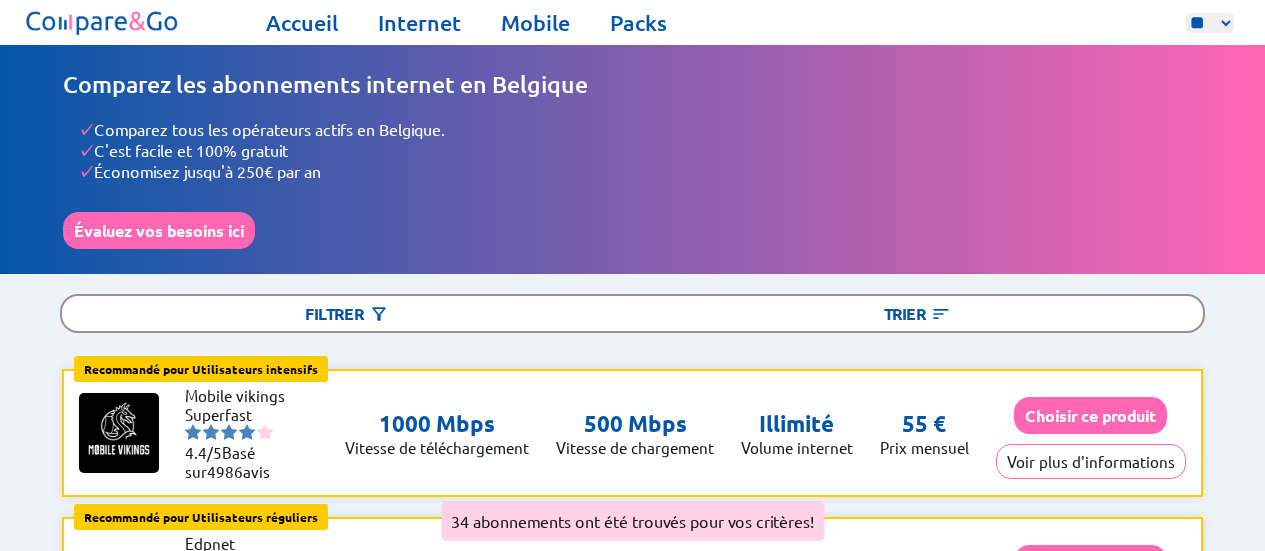 select on "**" 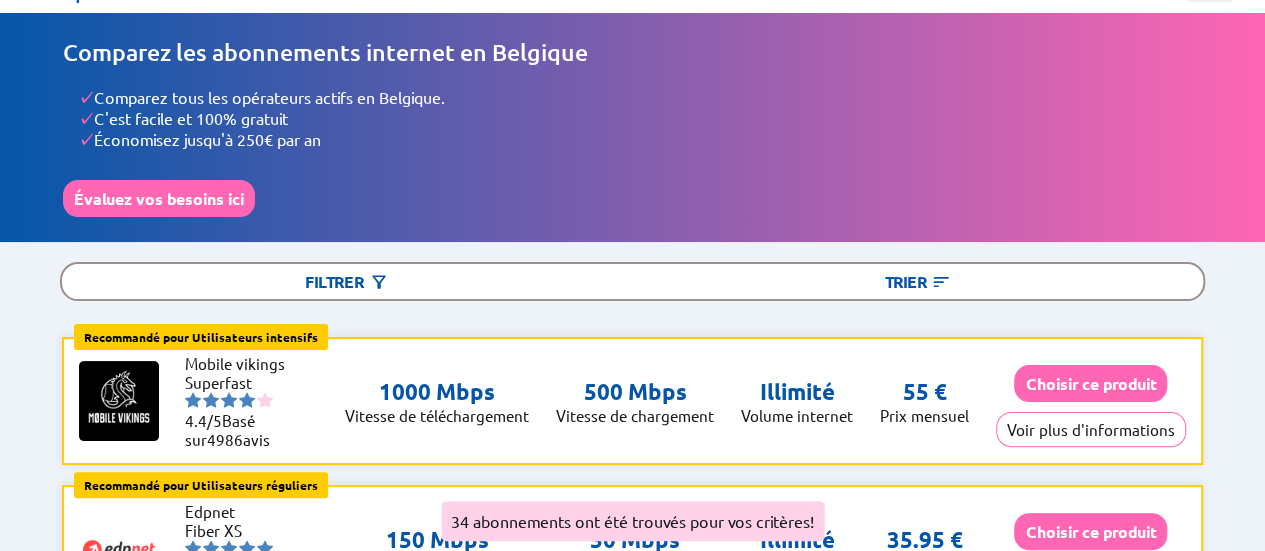 scroll, scrollTop: 0, scrollLeft: 0, axis: both 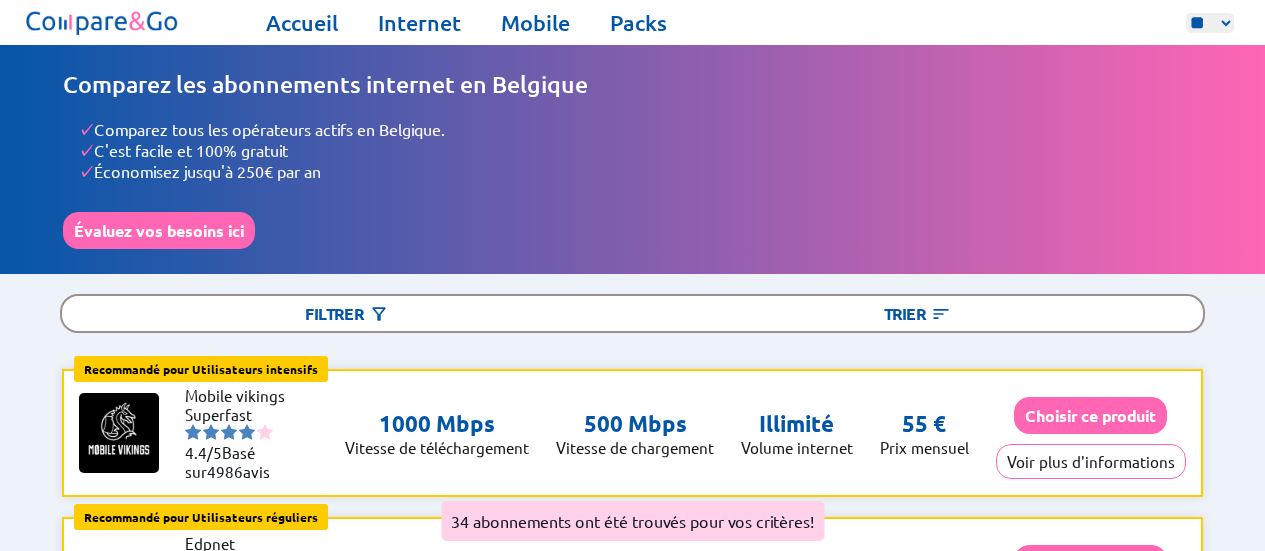 select on "**" 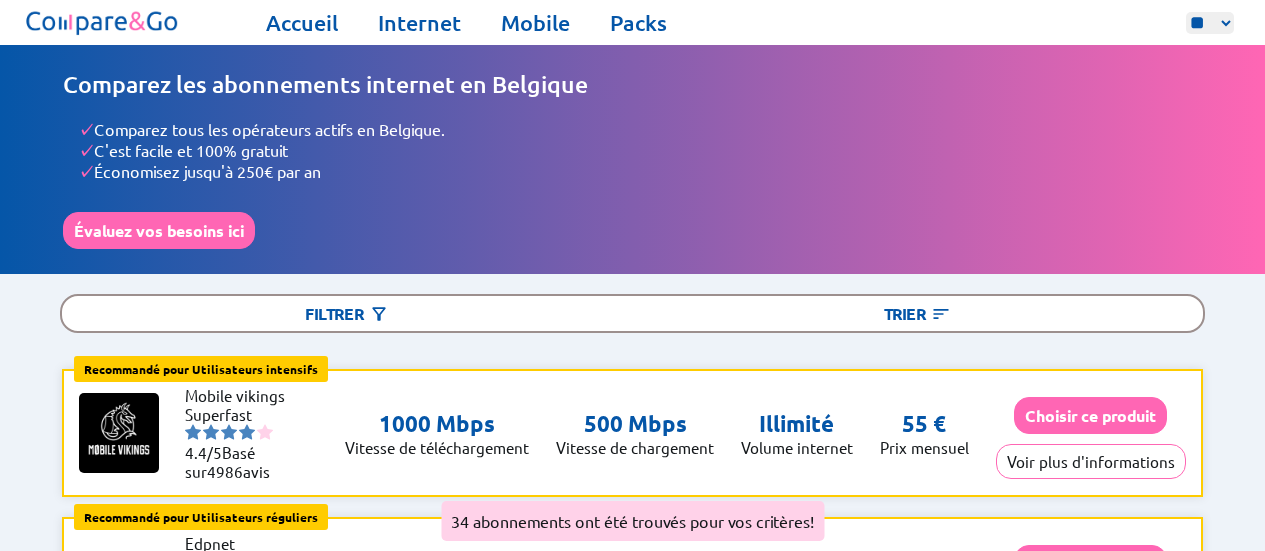 scroll, scrollTop: 0, scrollLeft: 0, axis: both 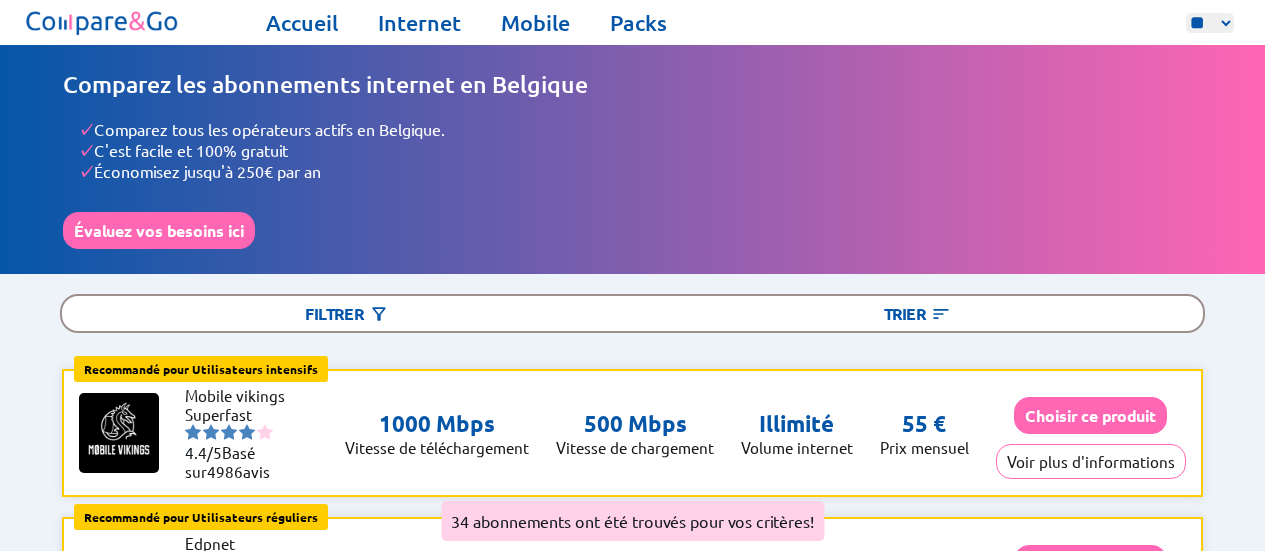 select on "**" 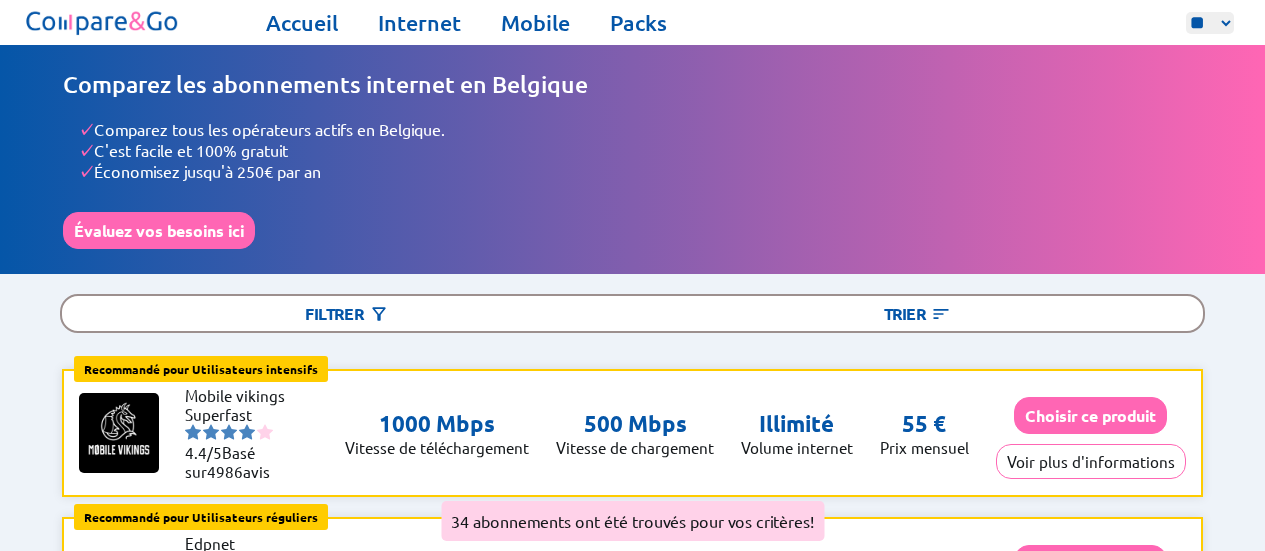 scroll, scrollTop: 0, scrollLeft: 0, axis: both 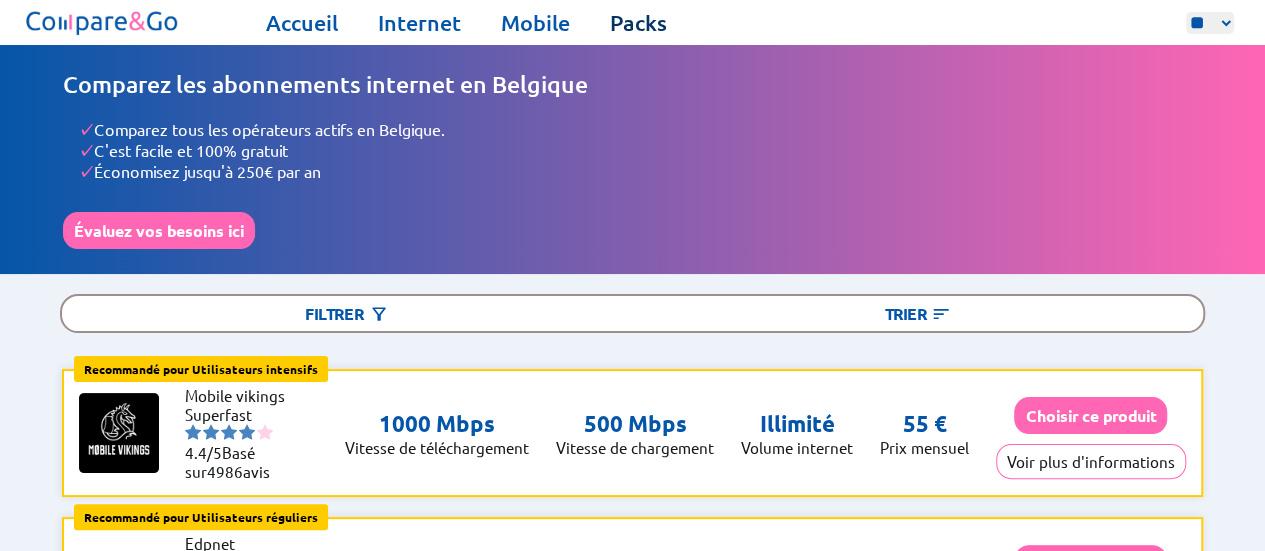 click on "Packs" at bounding box center (638, 23) 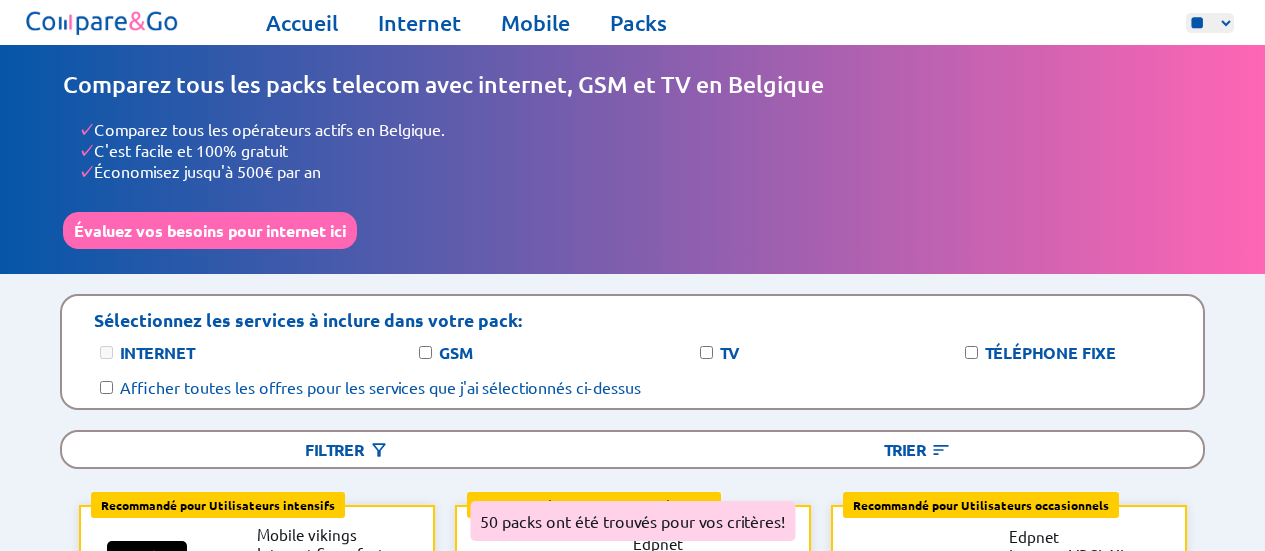 select on "**" 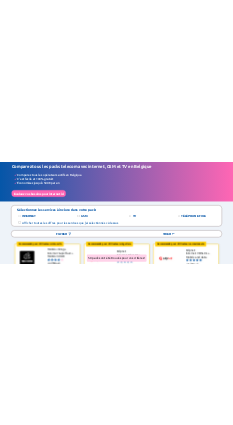 scroll, scrollTop: 74, scrollLeft: 0, axis: vertical 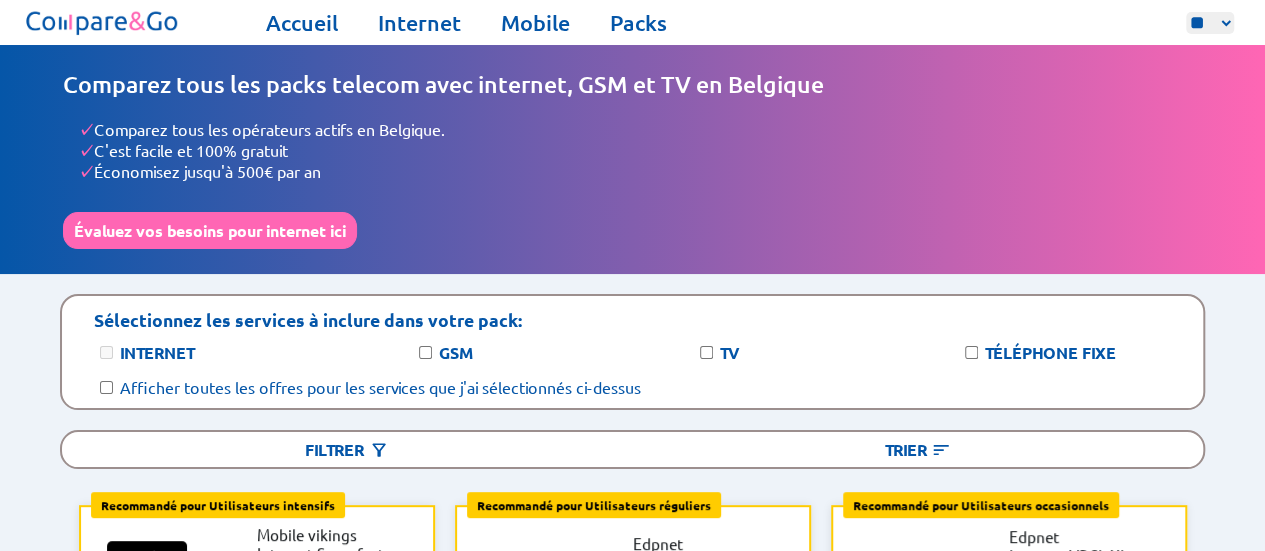 click on "Accueil
Internet
Mobile
Packs" at bounding box center (726, 23) 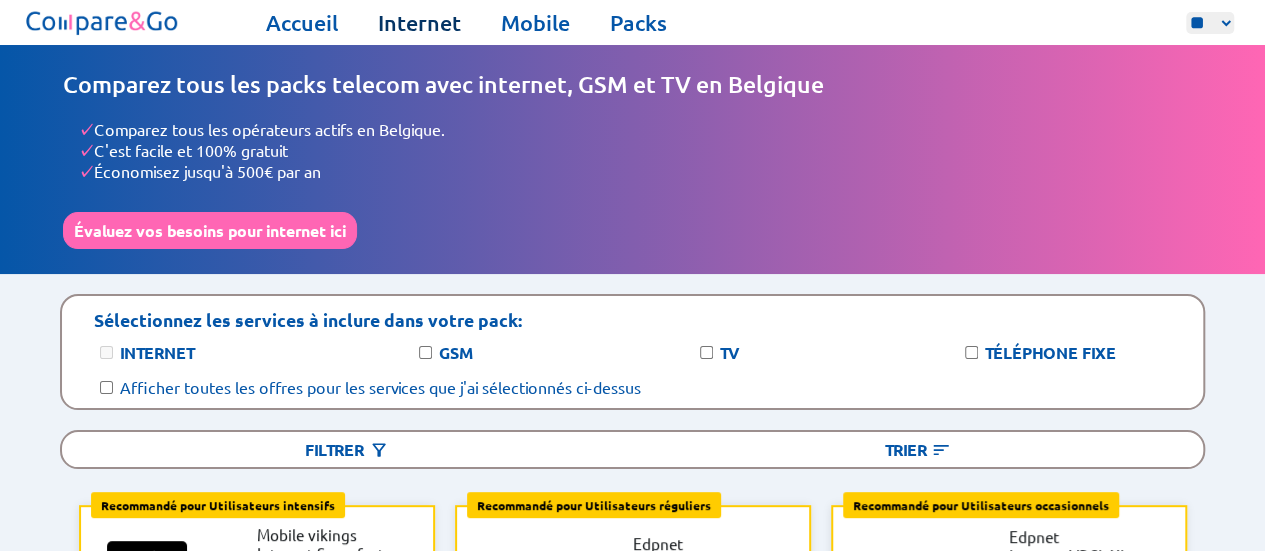 click on "Internet" at bounding box center (419, 23) 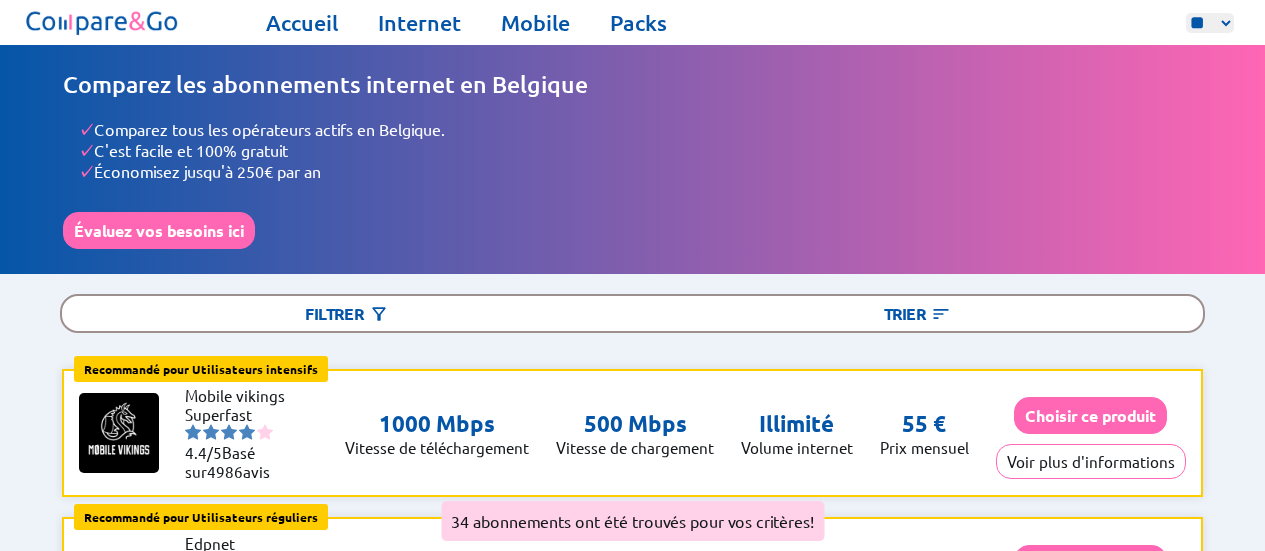 select on "**" 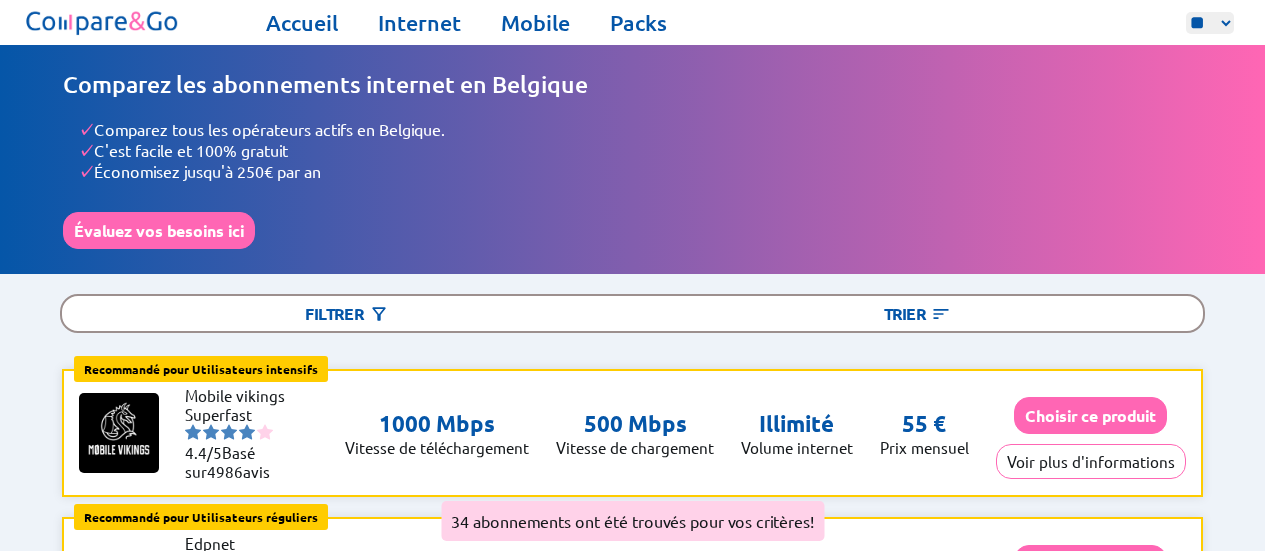 scroll, scrollTop: 0, scrollLeft: 0, axis: both 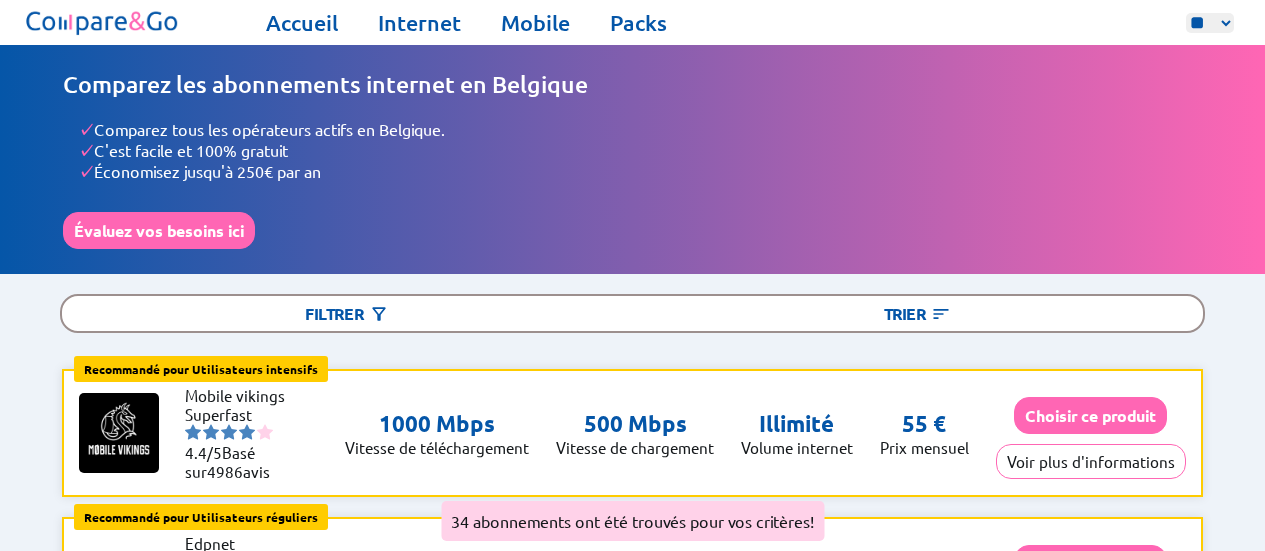 select on "**" 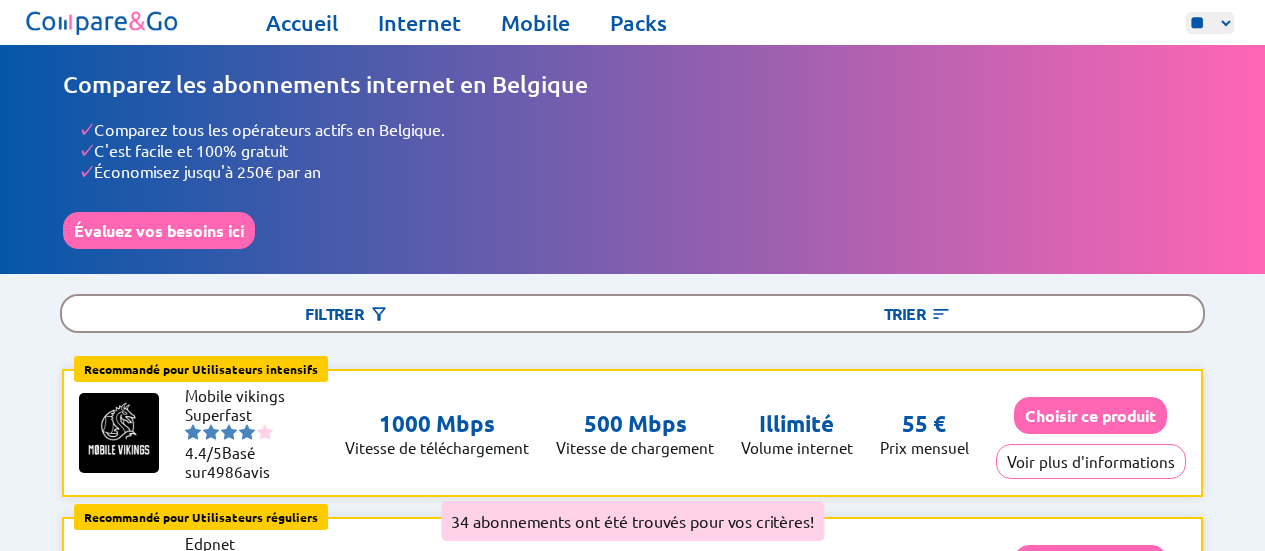 scroll, scrollTop: 0, scrollLeft: 0, axis: both 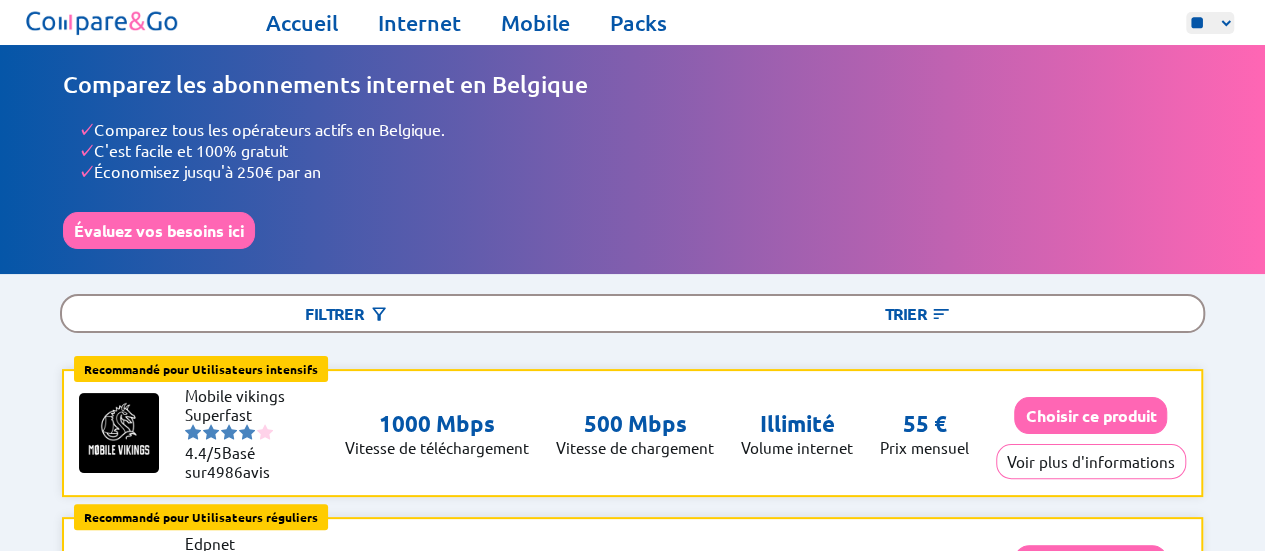 drag, startPoint x: 508, startPoint y: 440, endPoint x: 506, endPoint y: 417, distance: 23.086792 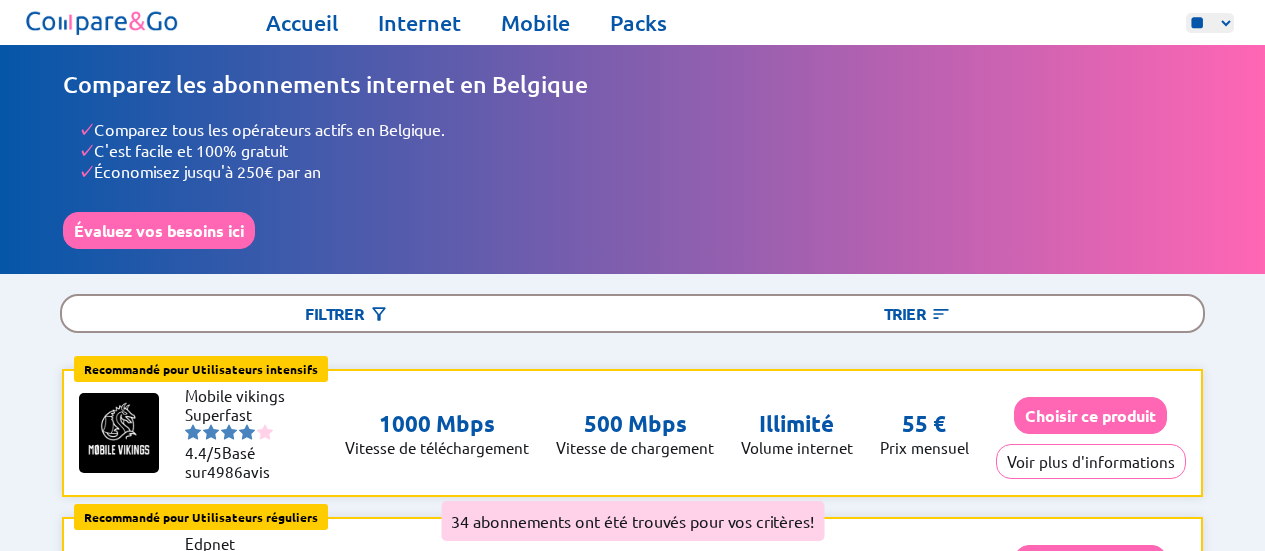 select on "**" 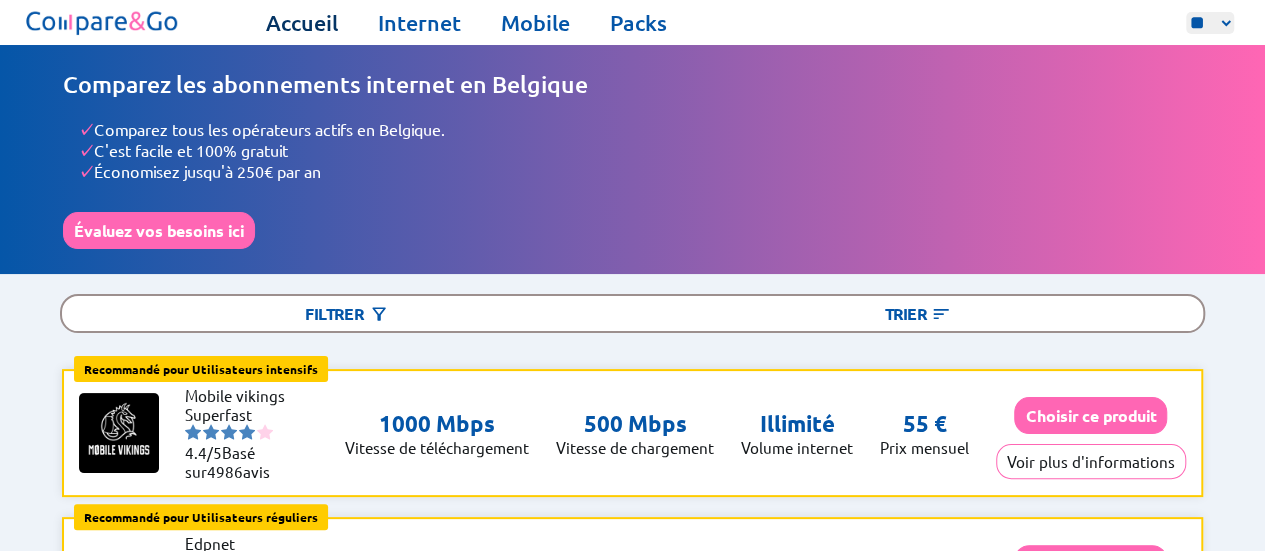 click on "Accueil" at bounding box center [302, 23] 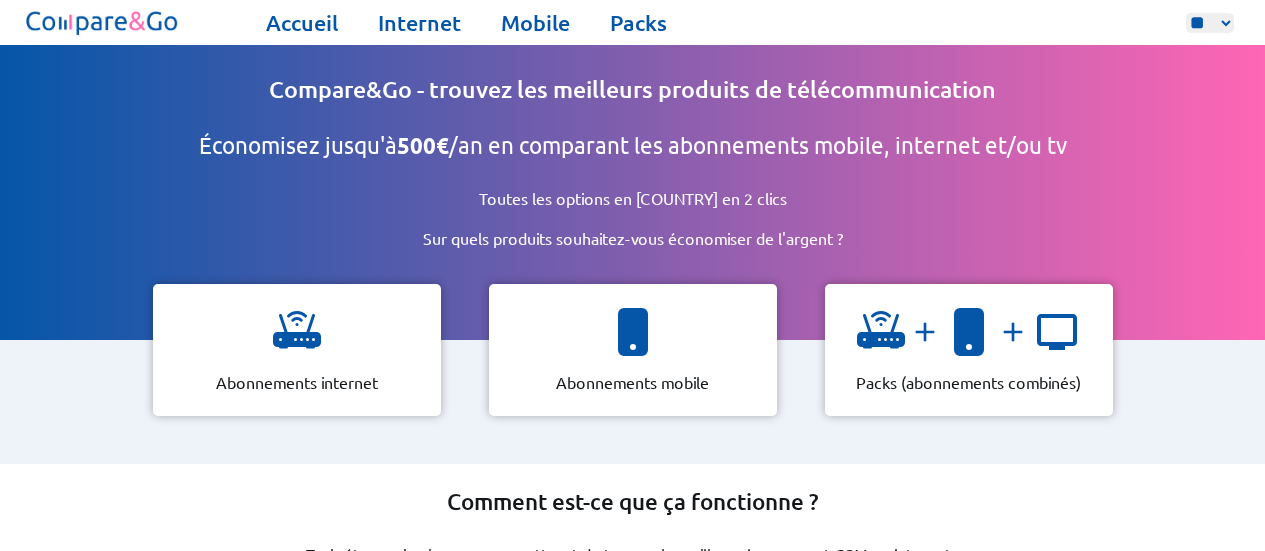select on "**" 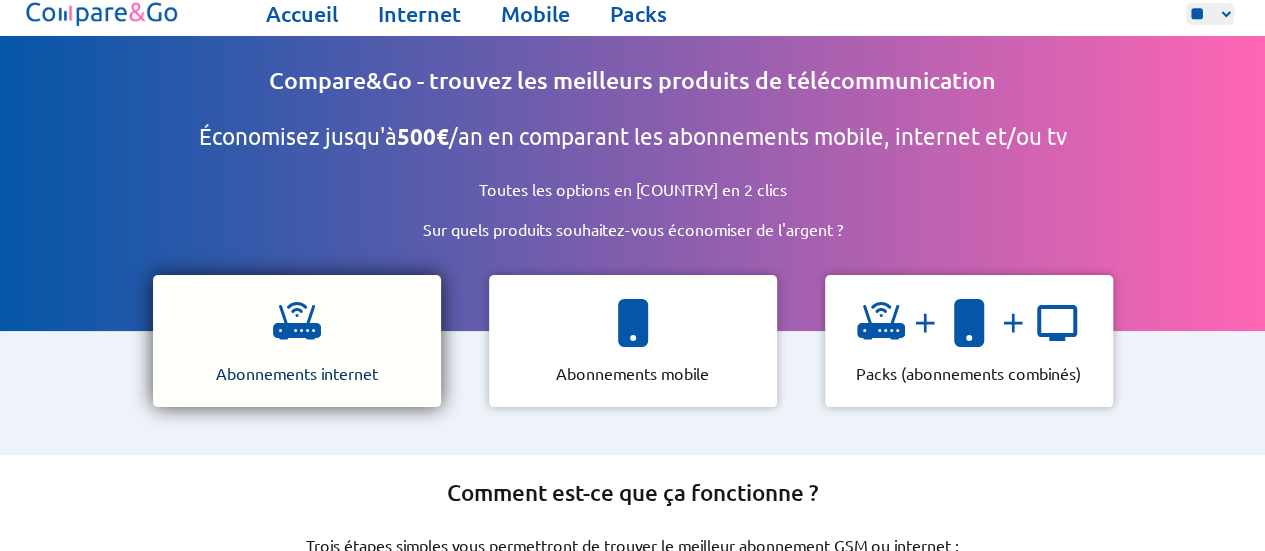 scroll, scrollTop: 0, scrollLeft: 0, axis: both 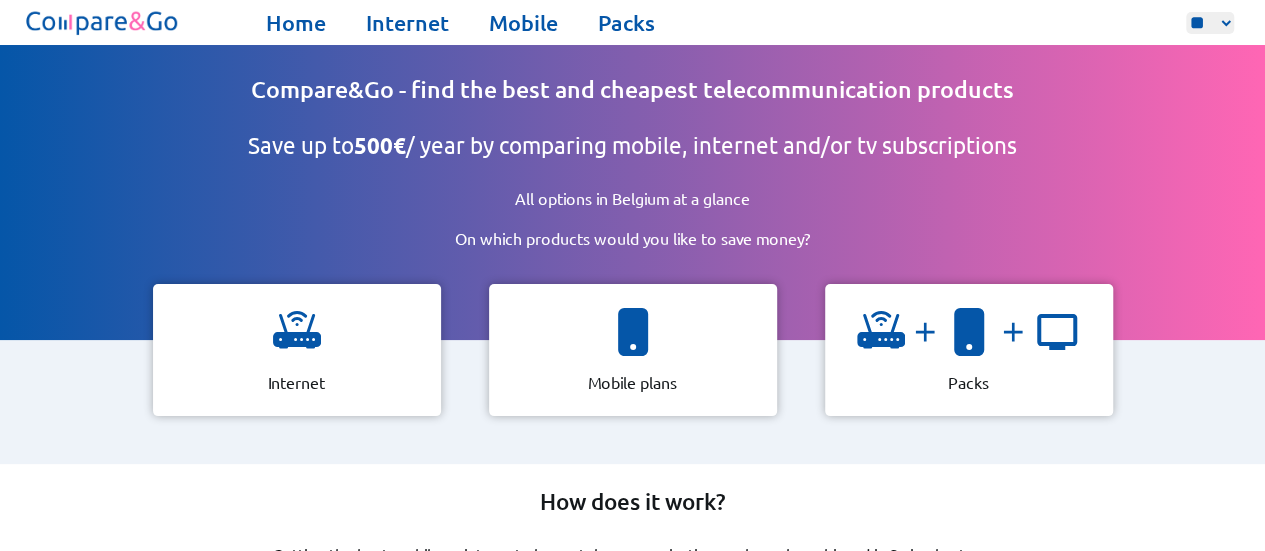 click on "**
**
**" at bounding box center [1210, 23] 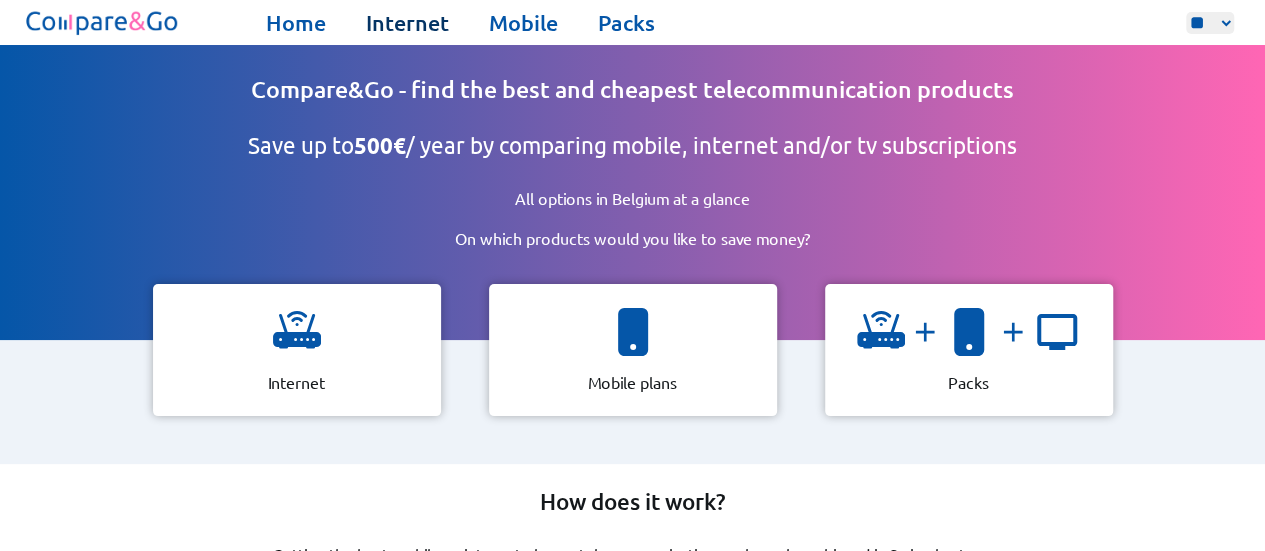 click on "Internet" at bounding box center [407, 23] 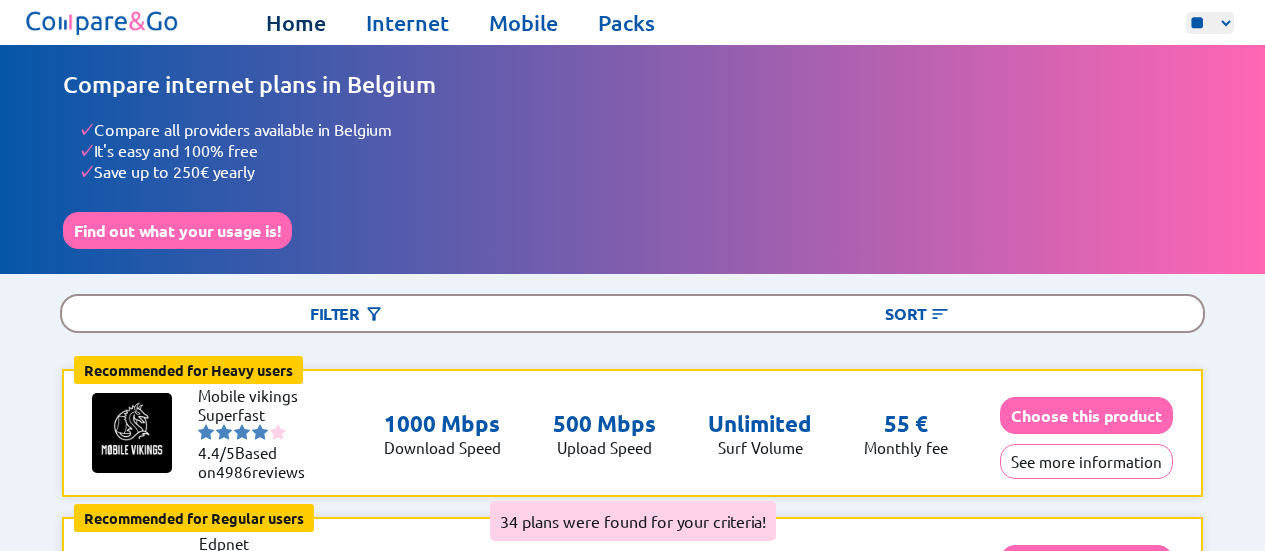 scroll, scrollTop: 0, scrollLeft: 0, axis: both 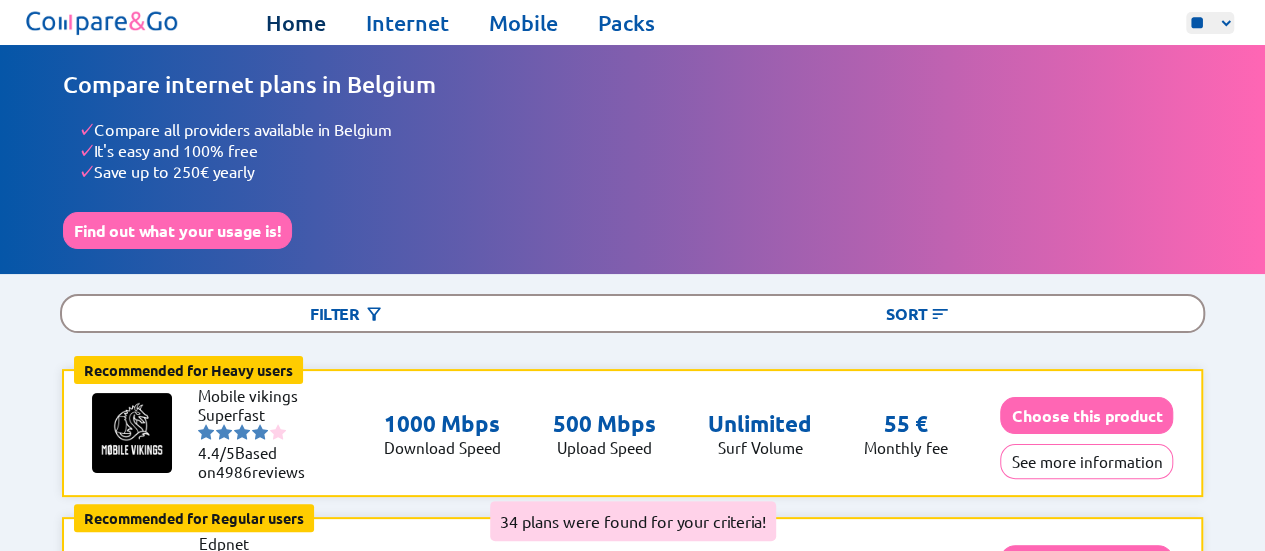 click on "Home" at bounding box center [296, 23] 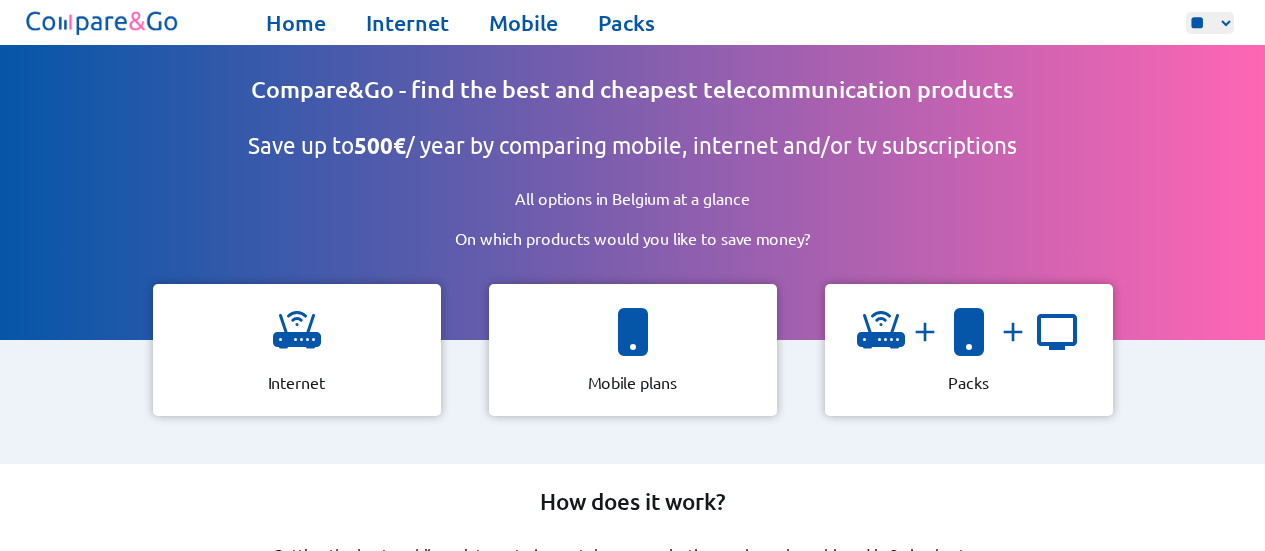 scroll, scrollTop: 0, scrollLeft: 0, axis: both 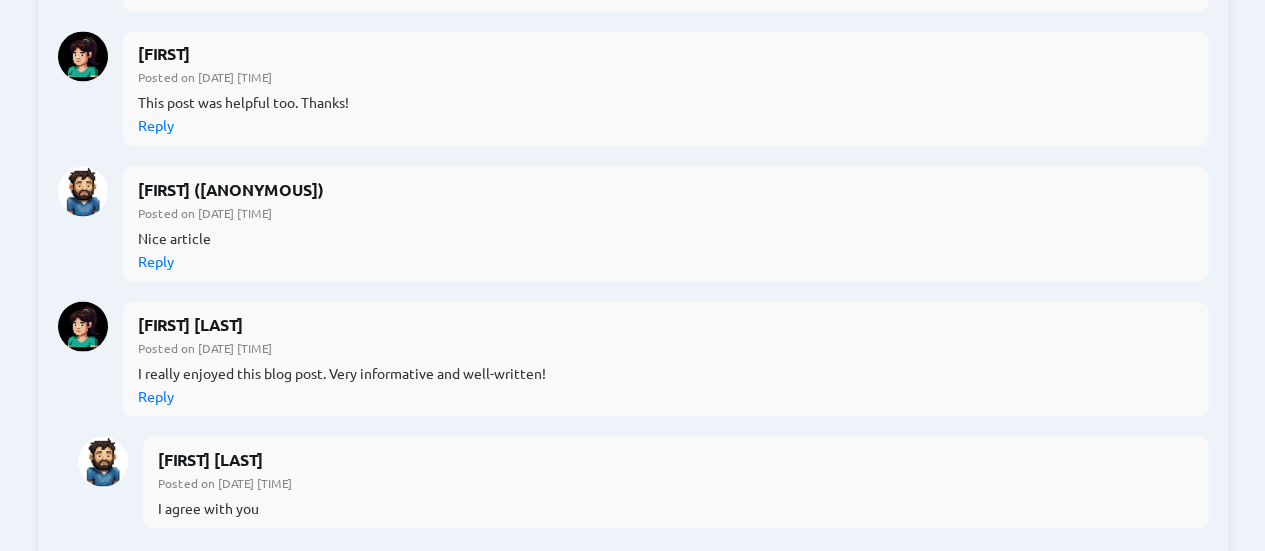 click on "See comments in all languages" at bounding box center [191, 558] 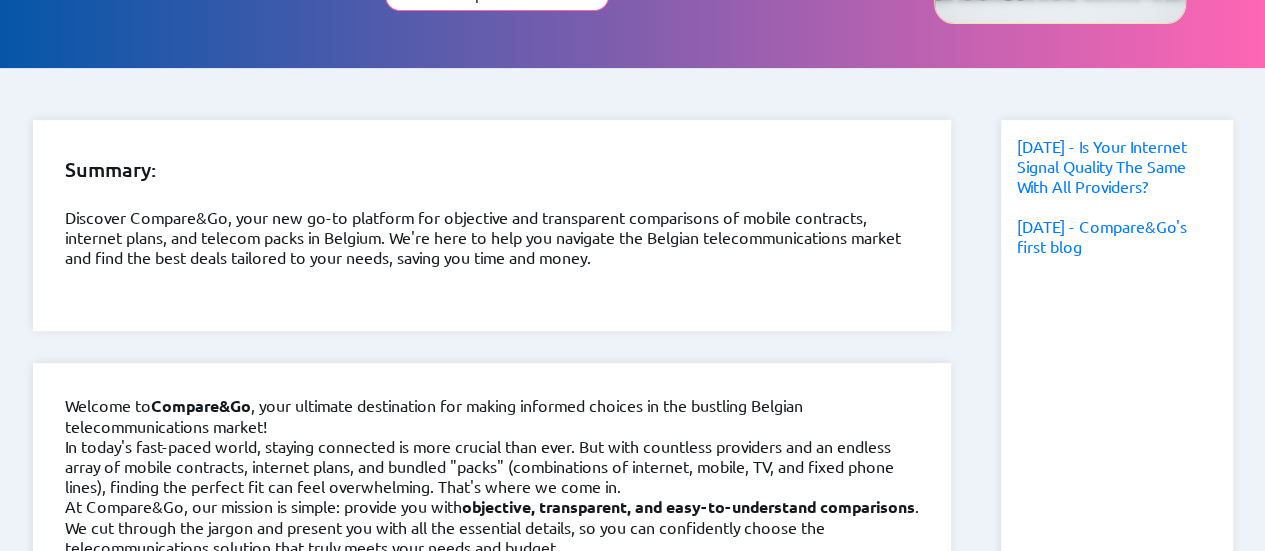 scroll, scrollTop: 318, scrollLeft: 0, axis: vertical 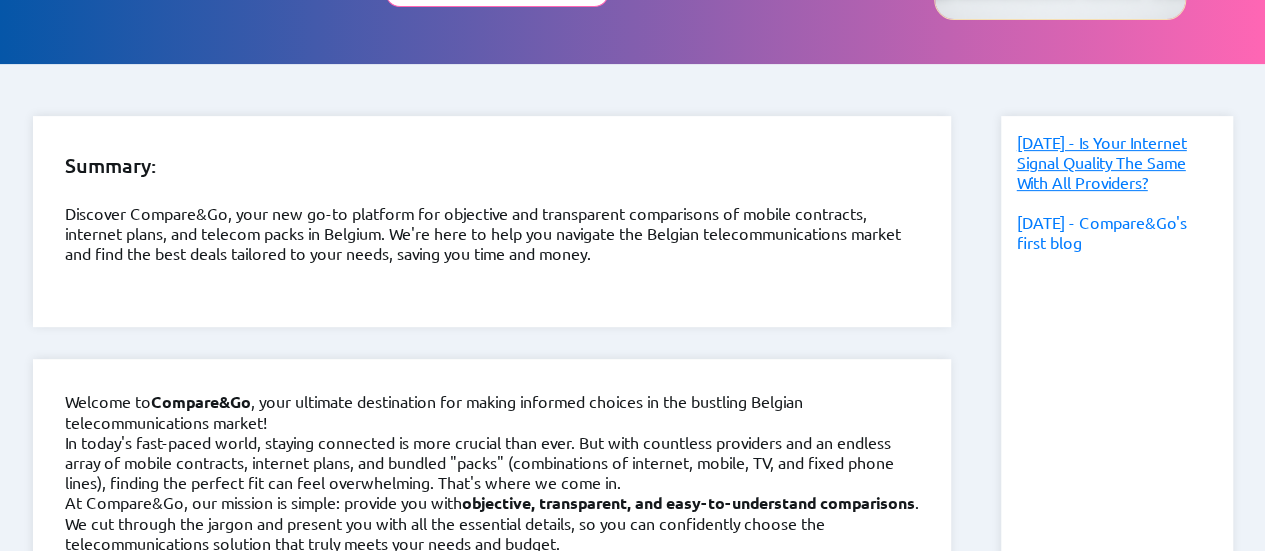 click on "28-05-2025 - Is Your Internet Signal Quality The Same With All Providers?" at bounding box center [1102, 162] 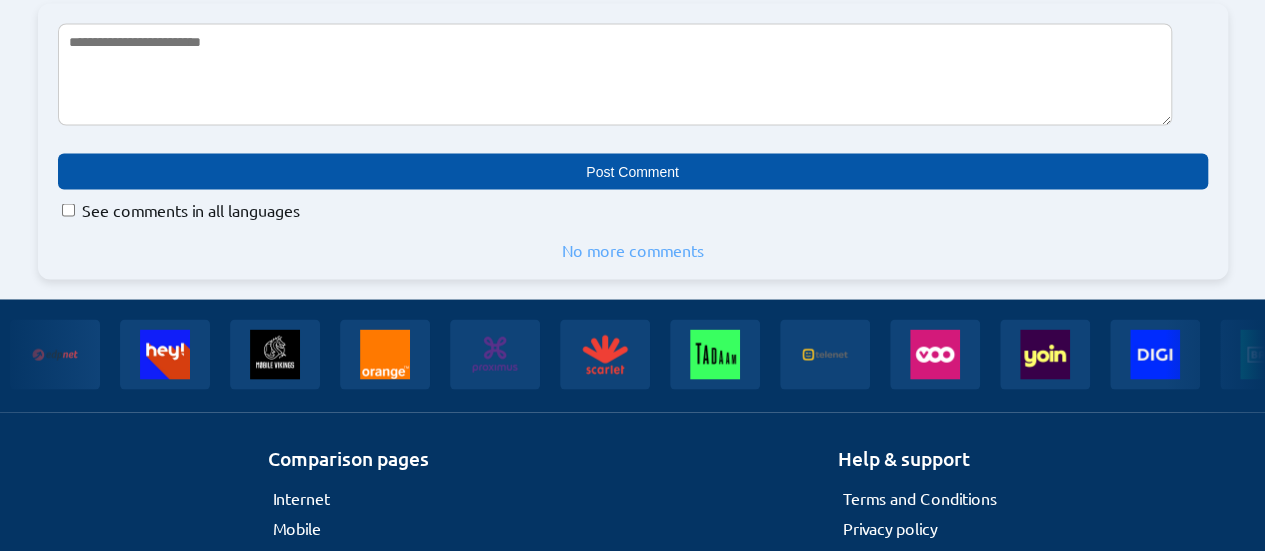 scroll, scrollTop: 1878, scrollLeft: 0, axis: vertical 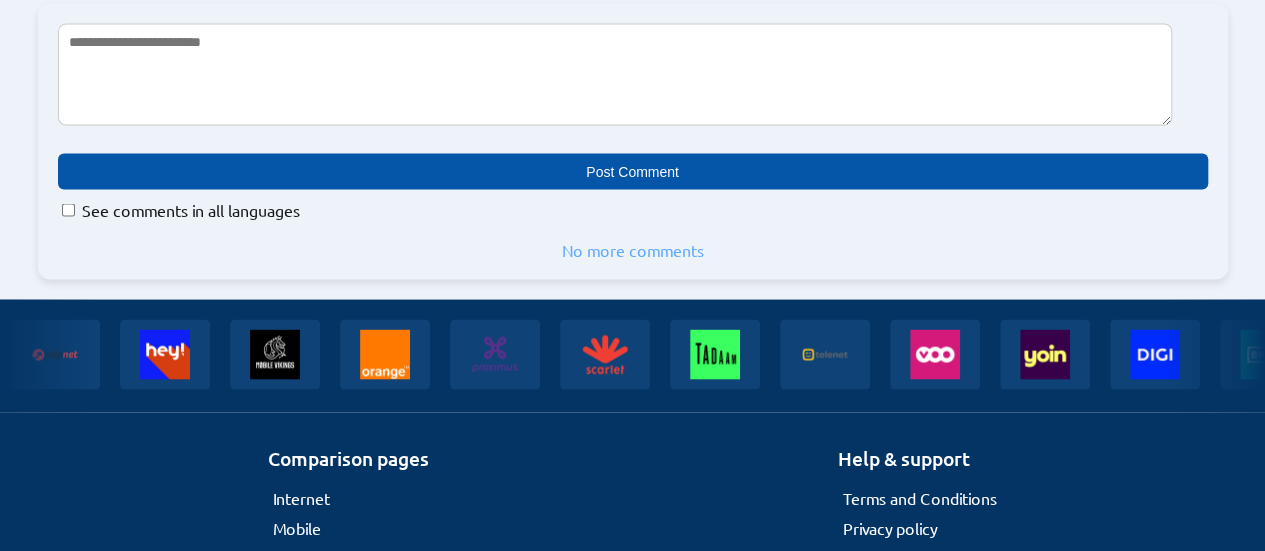 click on "See comments in all languages" at bounding box center [191, 209] 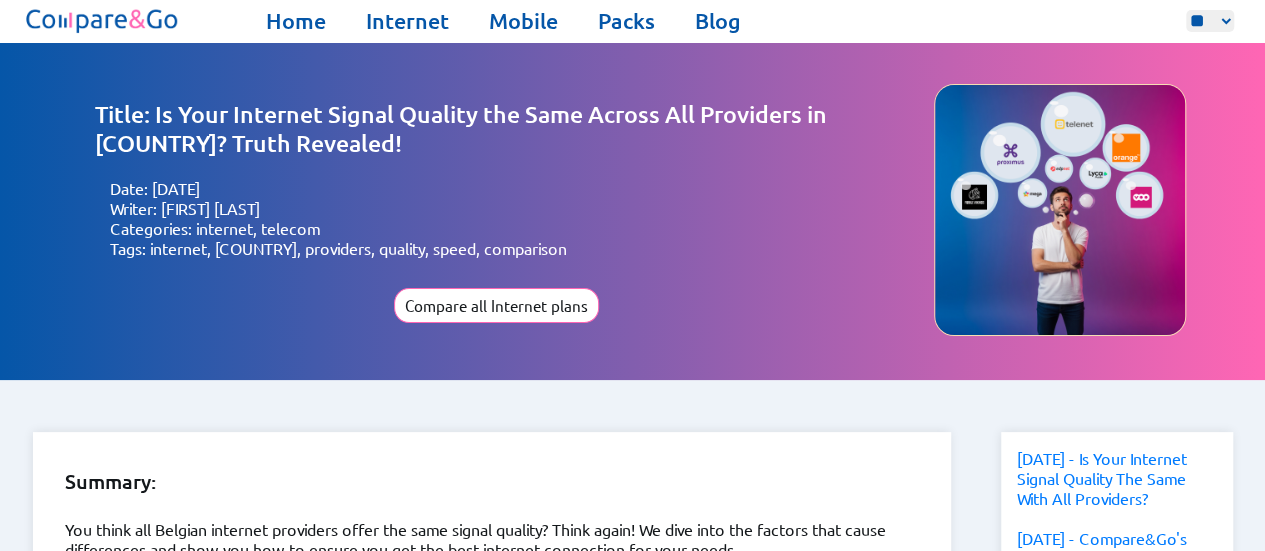 scroll, scrollTop: 0, scrollLeft: 0, axis: both 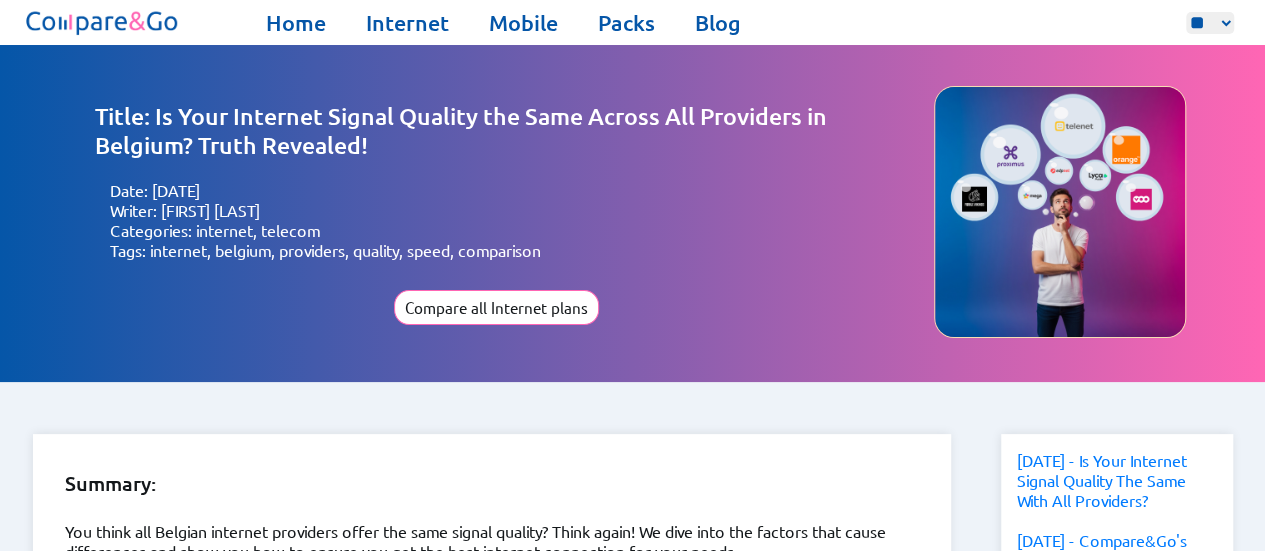 click on "**
**
**" at bounding box center [1210, 23] 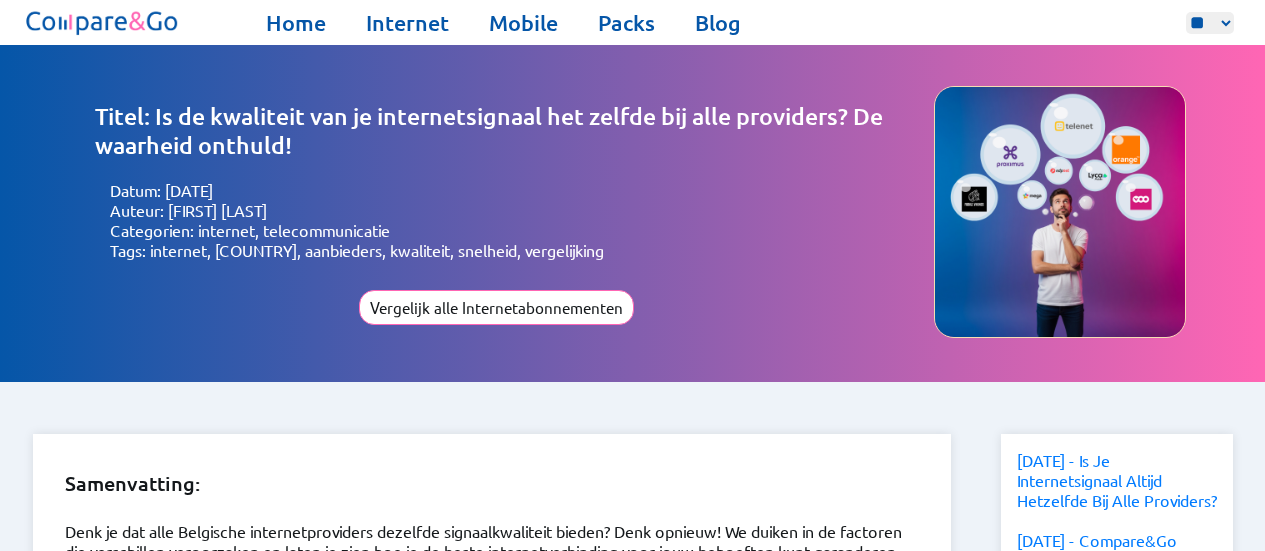 scroll, scrollTop: 0, scrollLeft: 0, axis: both 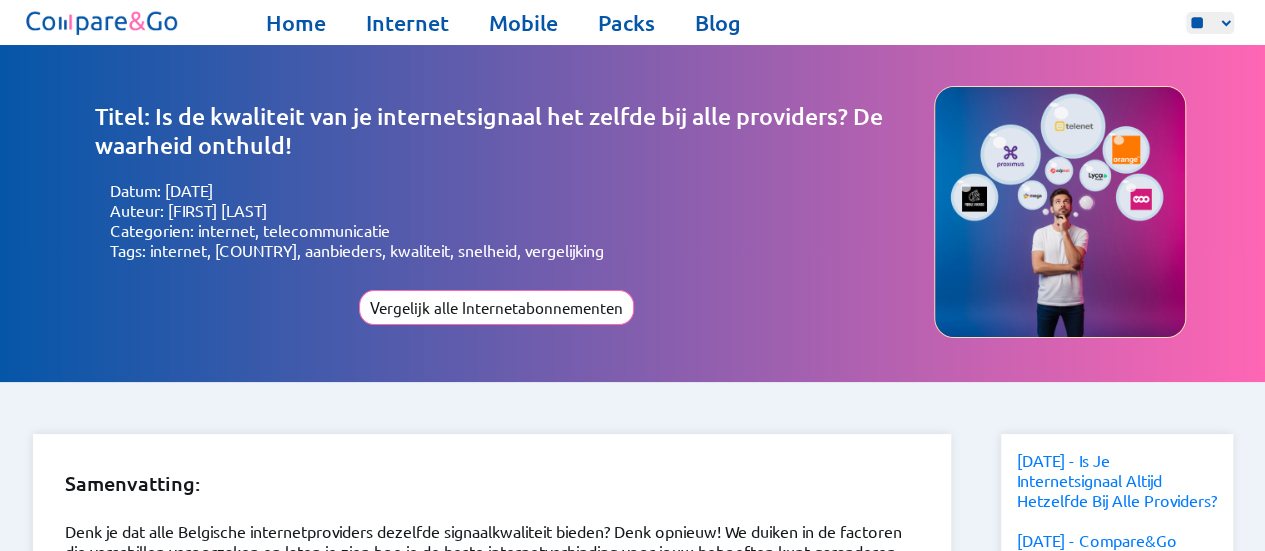click on "**
**
**" at bounding box center [1210, 23] 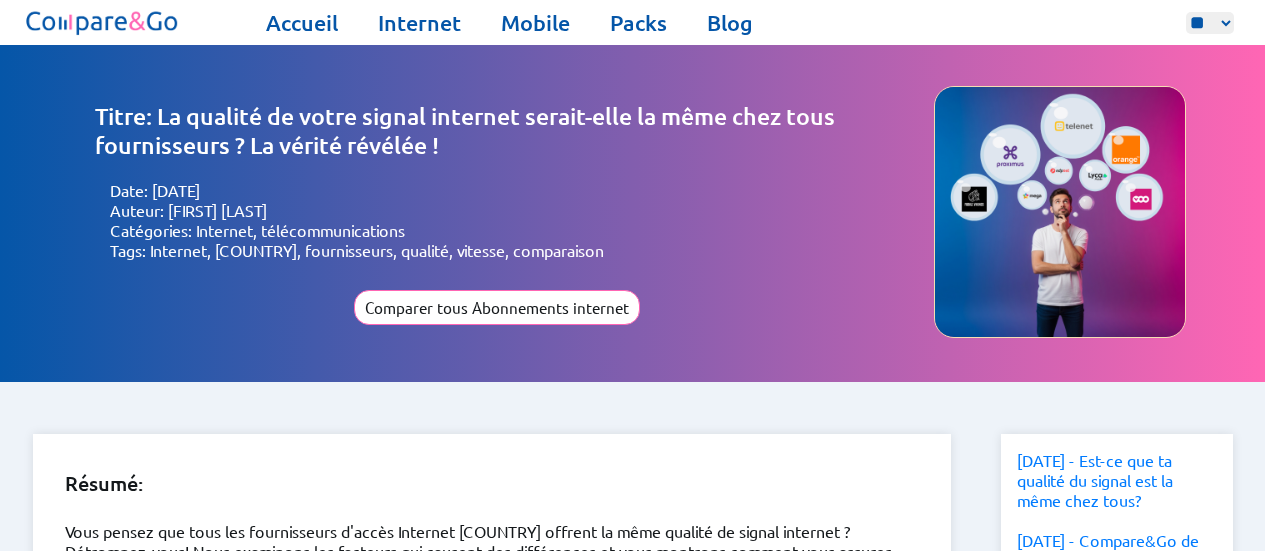 scroll, scrollTop: 0, scrollLeft: 0, axis: both 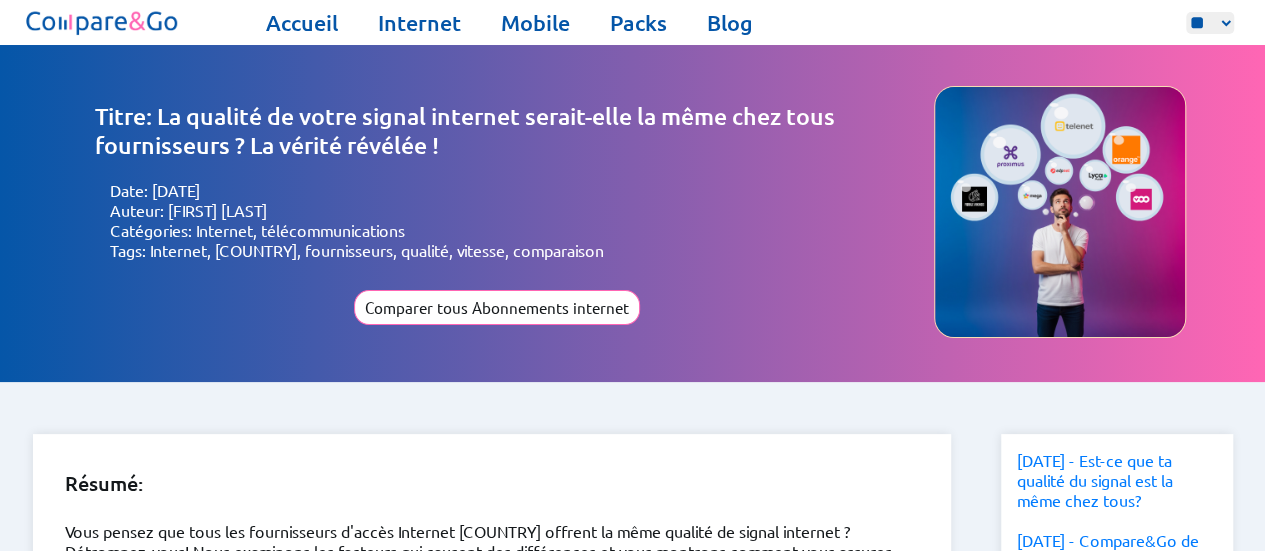click on "**
**
**" at bounding box center (1210, 23) 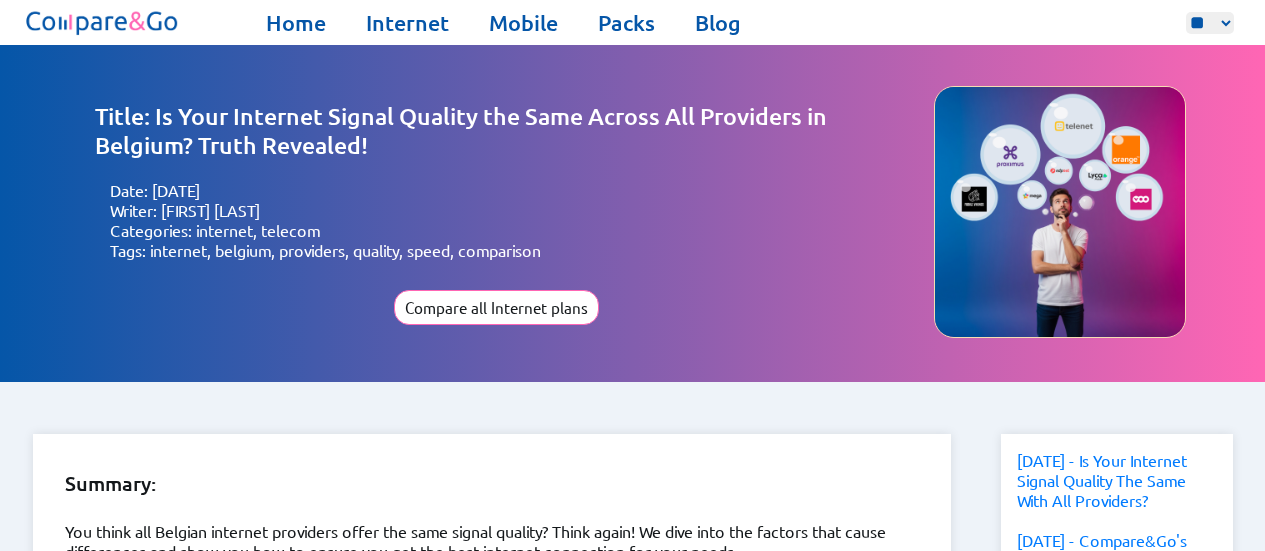 scroll, scrollTop: 0, scrollLeft: 0, axis: both 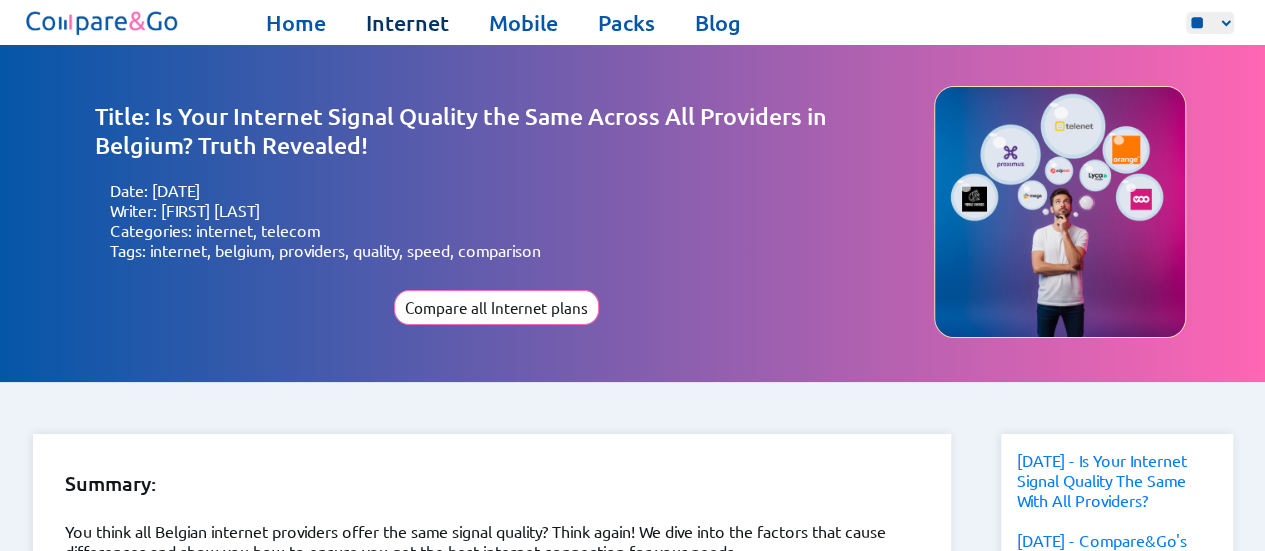 click on "Internet" at bounding box center (407, 23) 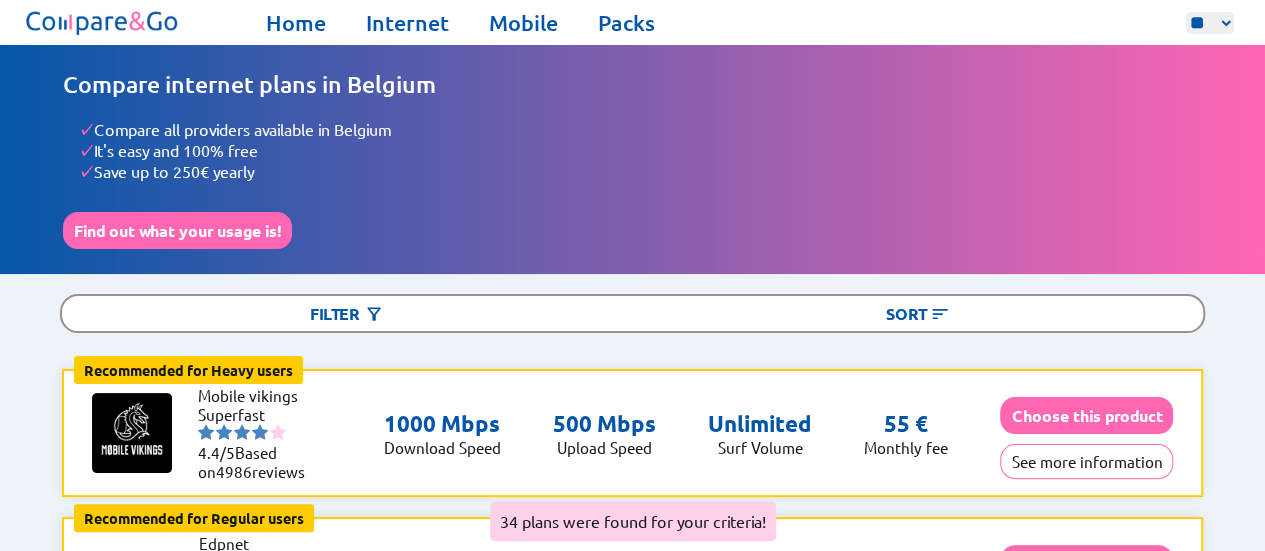 scroll, scrollTop: 0, scrollLeft: 0, axis: both 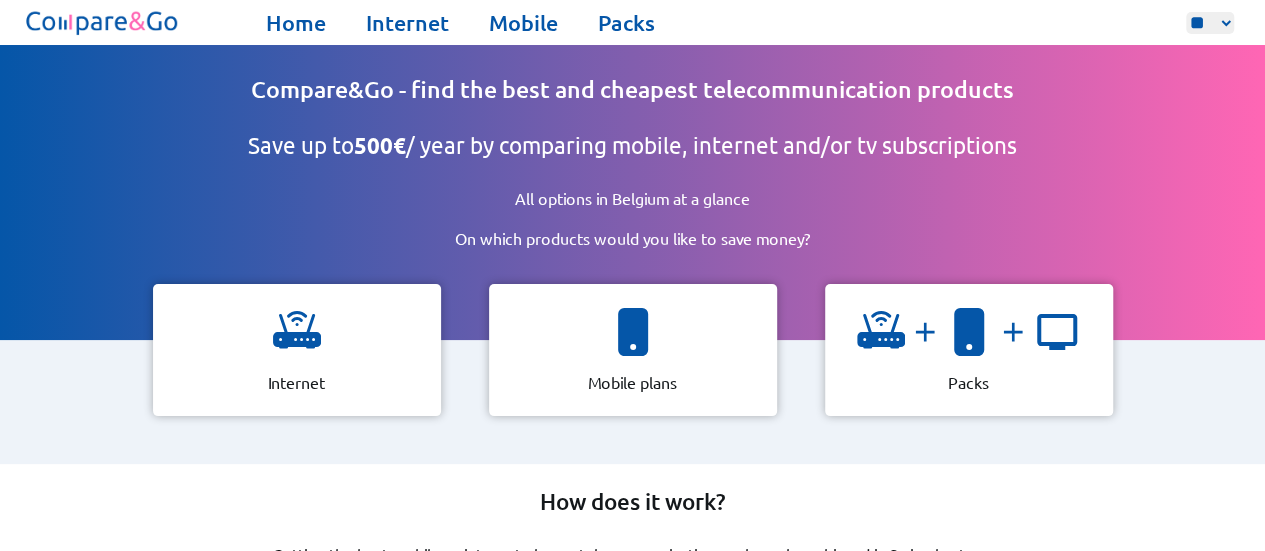 click on "Compare&Go - find the best and cheapest telecommunication products
Save up to  500€ / year by comparing mobile, internet and/or tv subscriptions
All options in [COUNTRY] at a glance
On which products would you like to save money?
Internet
Mobile plans
Packs" at bounding box center [632, 287] 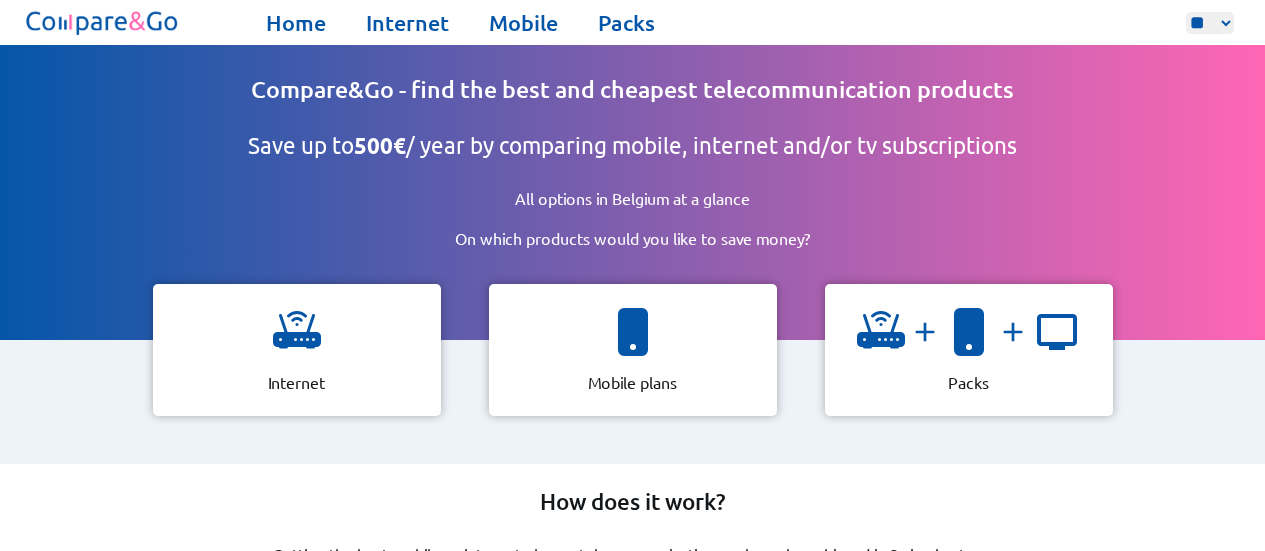 scroll, scrollTop: 0, scrollLeft: 0, axis: both 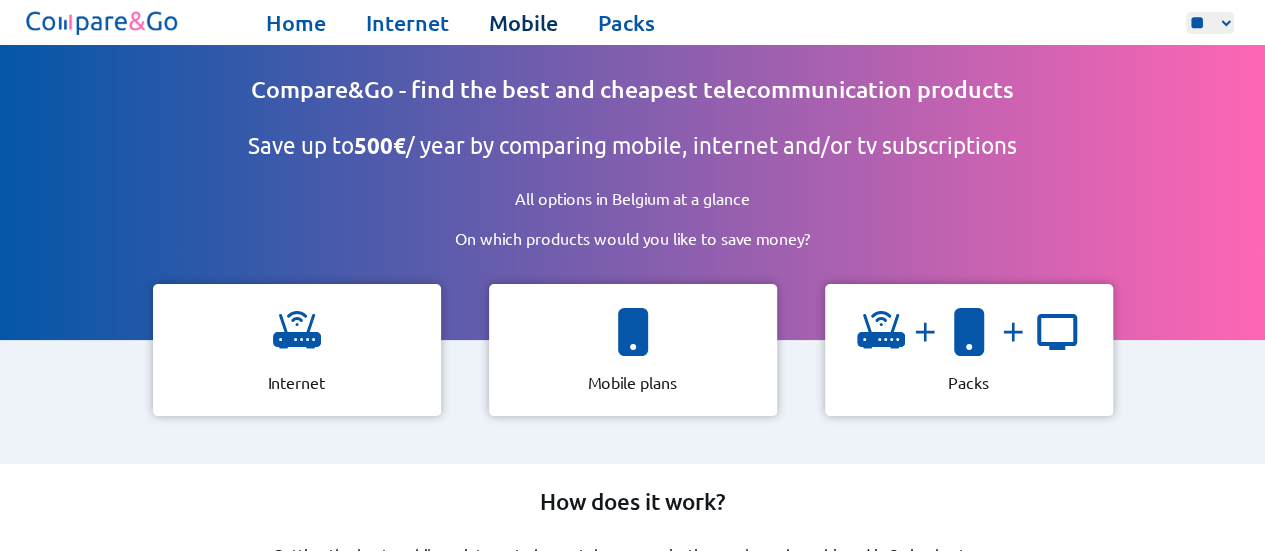 click on "Mobile" at bounding box center (523, 23) 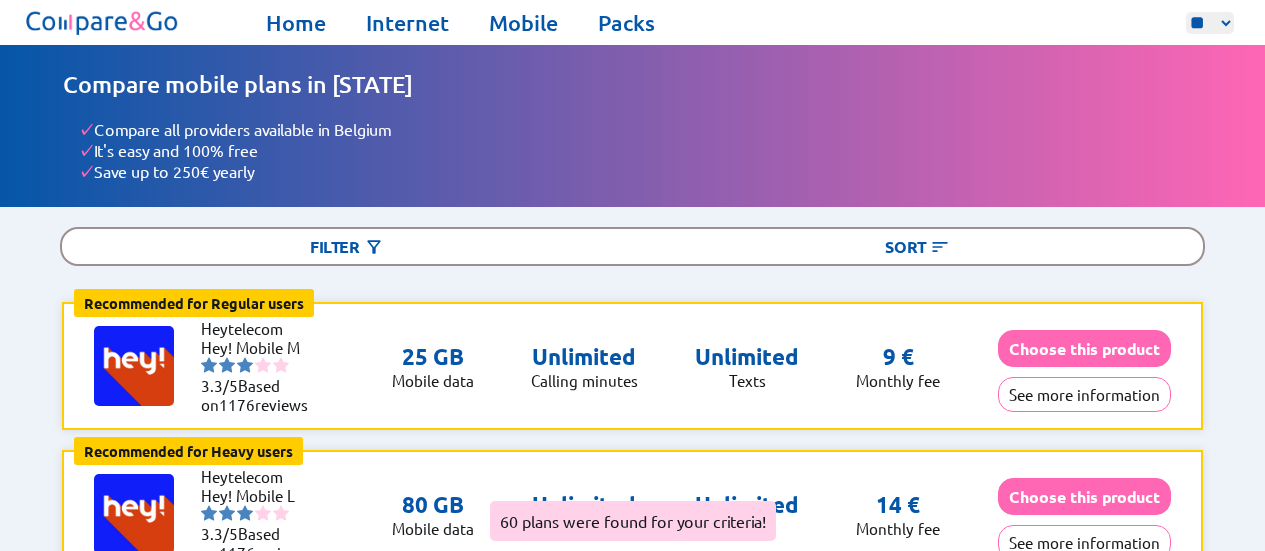 scroll, scrollTop: 0, scrollLeft: 0, axis: both 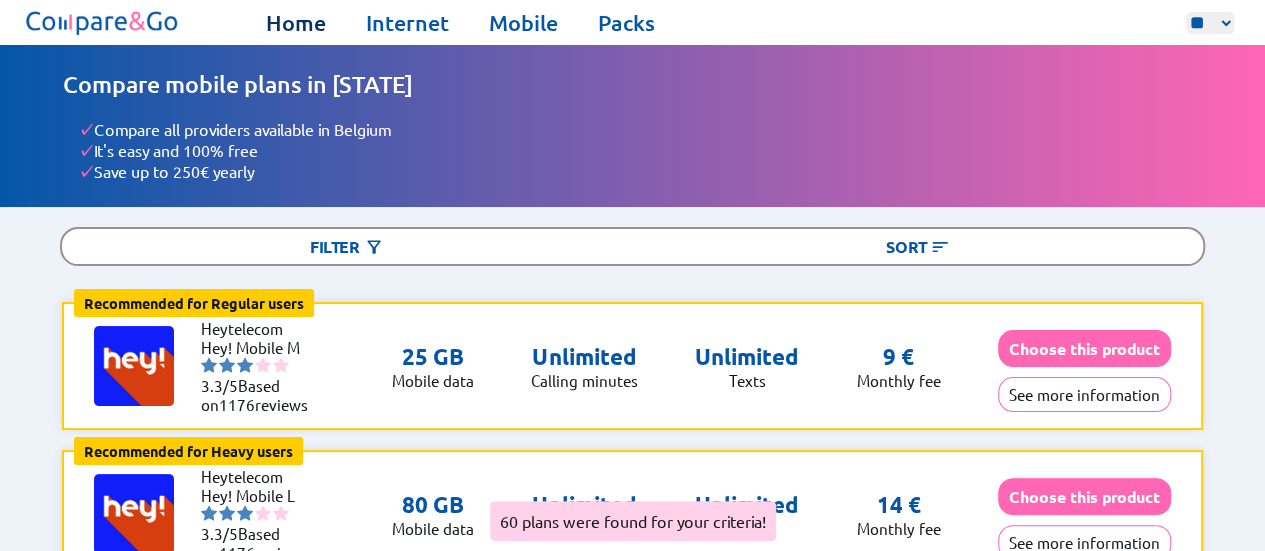 click on "Home" at bounding box center (296, 23) 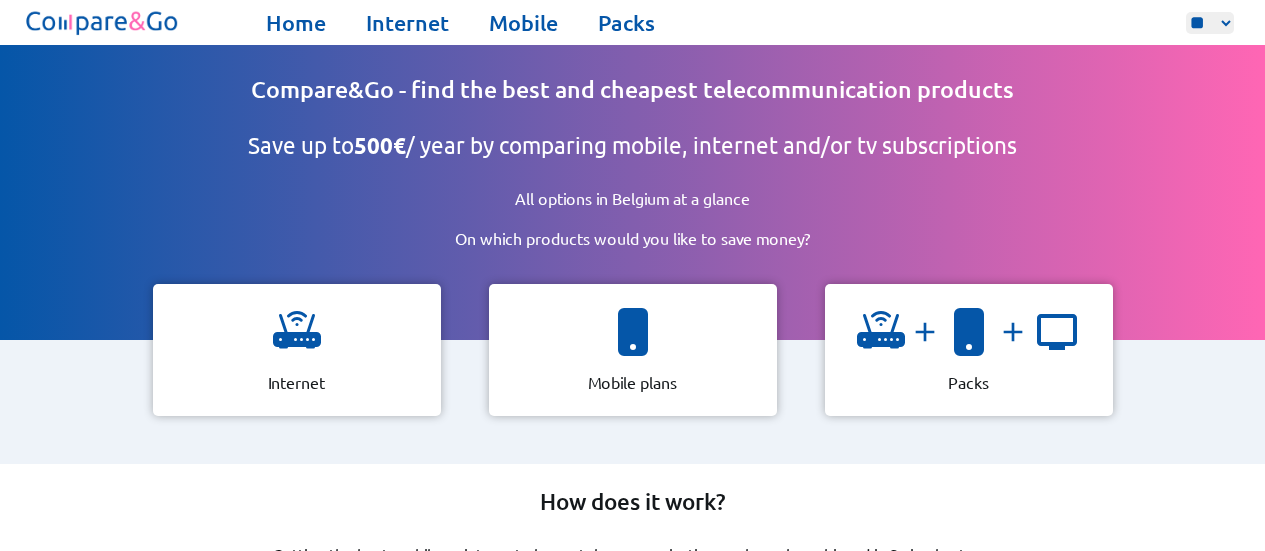 scroll, scrollTop: 0, scrollLeft: 0, axis: both 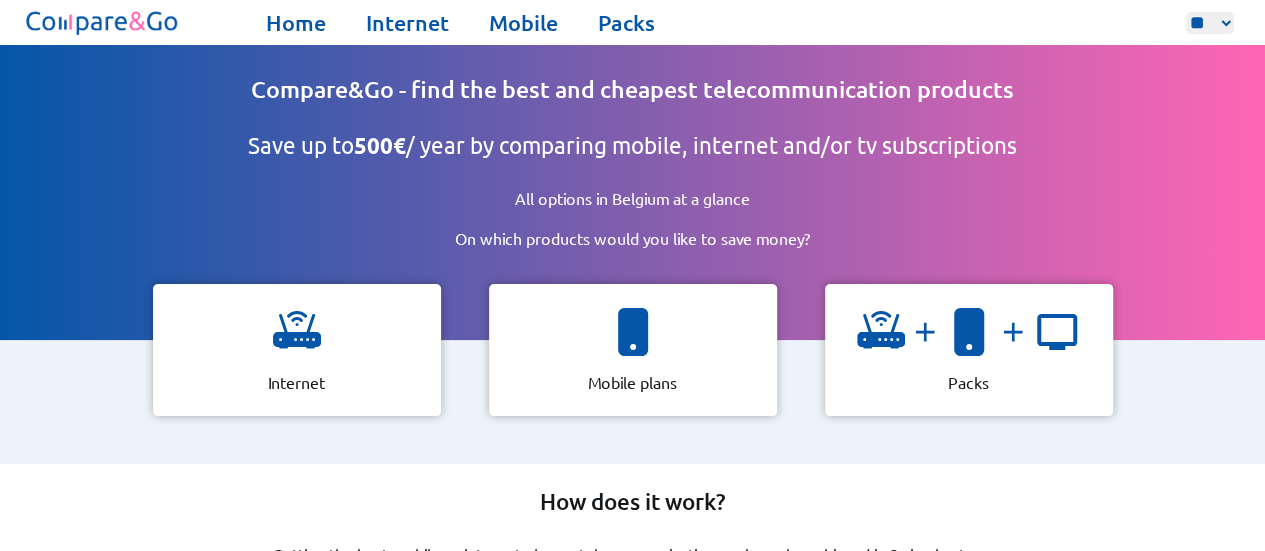 drag, startPoint x: 382, startPoint y: 0, endPoint x: 454, endPoint y: 43, distance: 83.86298 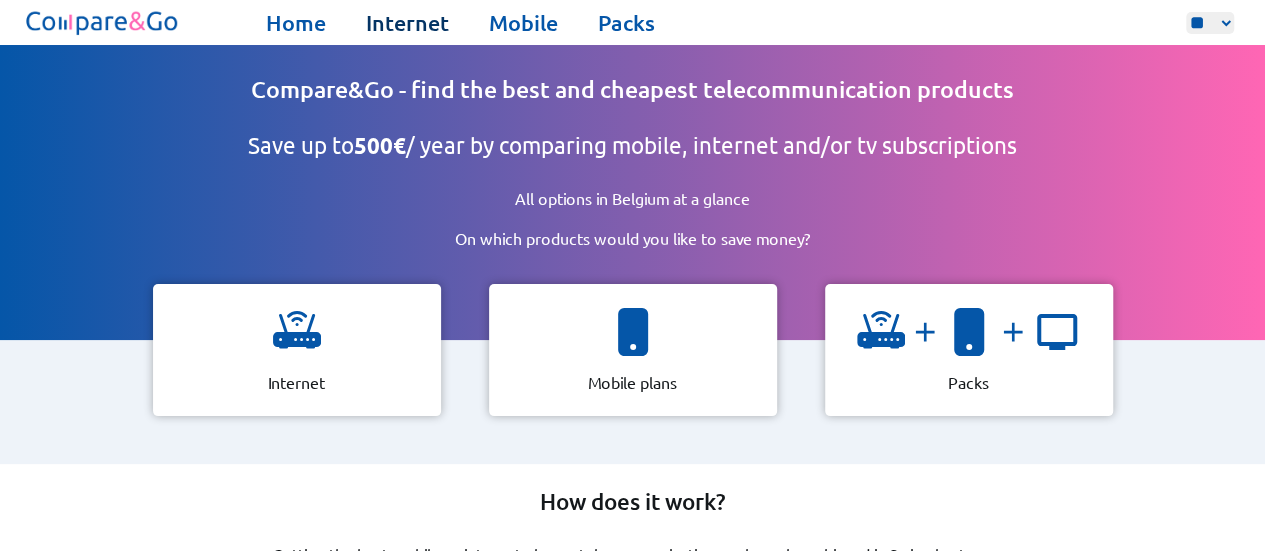 click on "Internet" at bounding box center [407, 23] 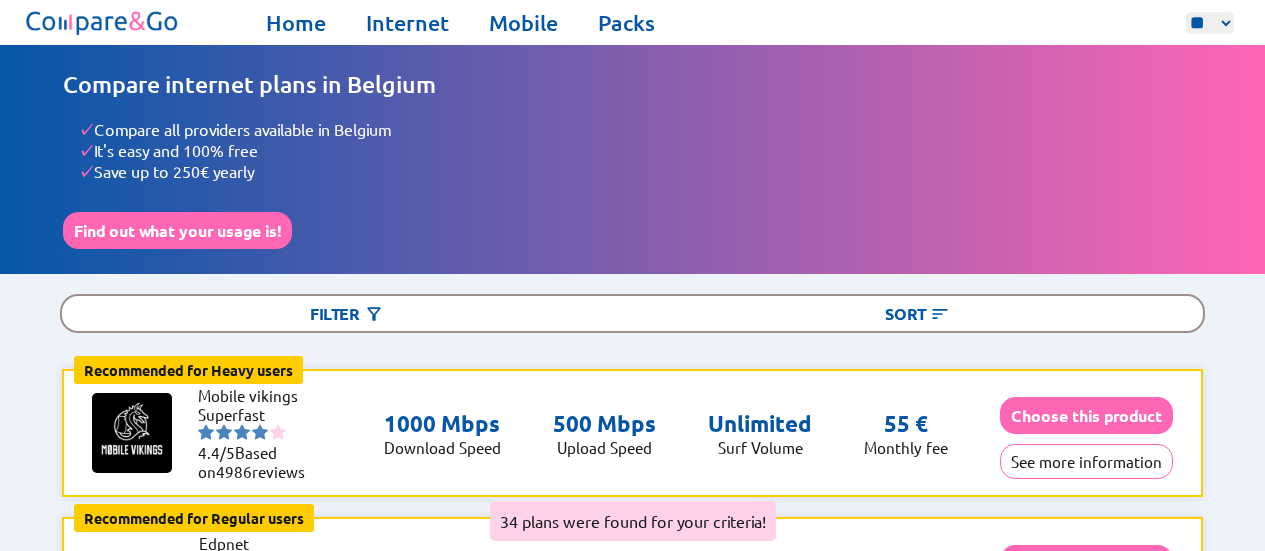 scroll, scrollTop: 0, scrollLeft: 0, axis: both 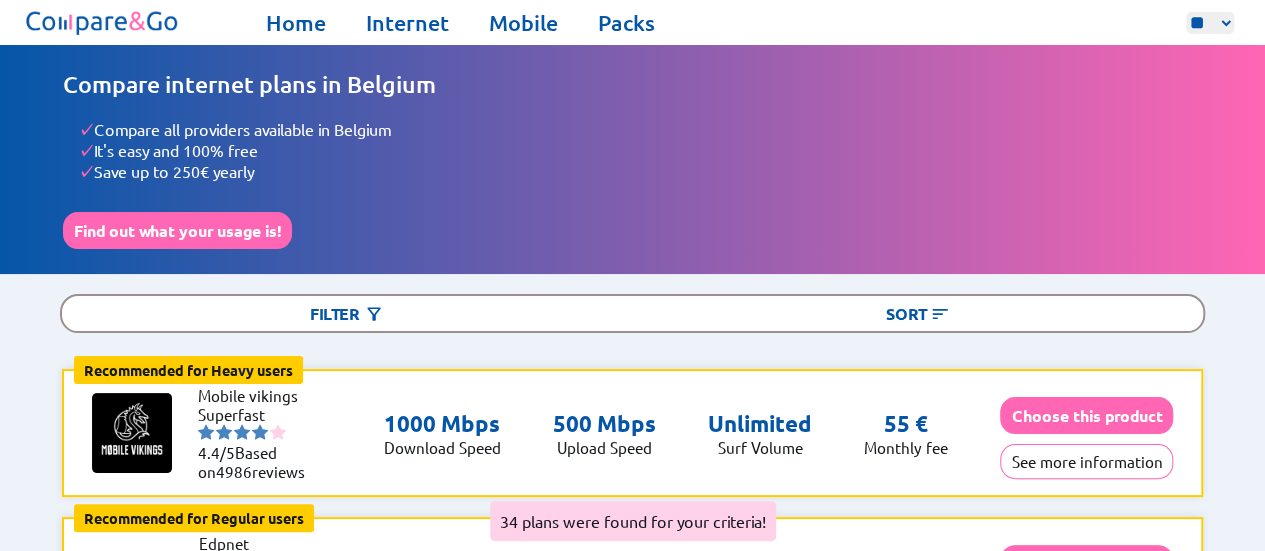 click on "**
**
**" at bounding box center (1210, 23) 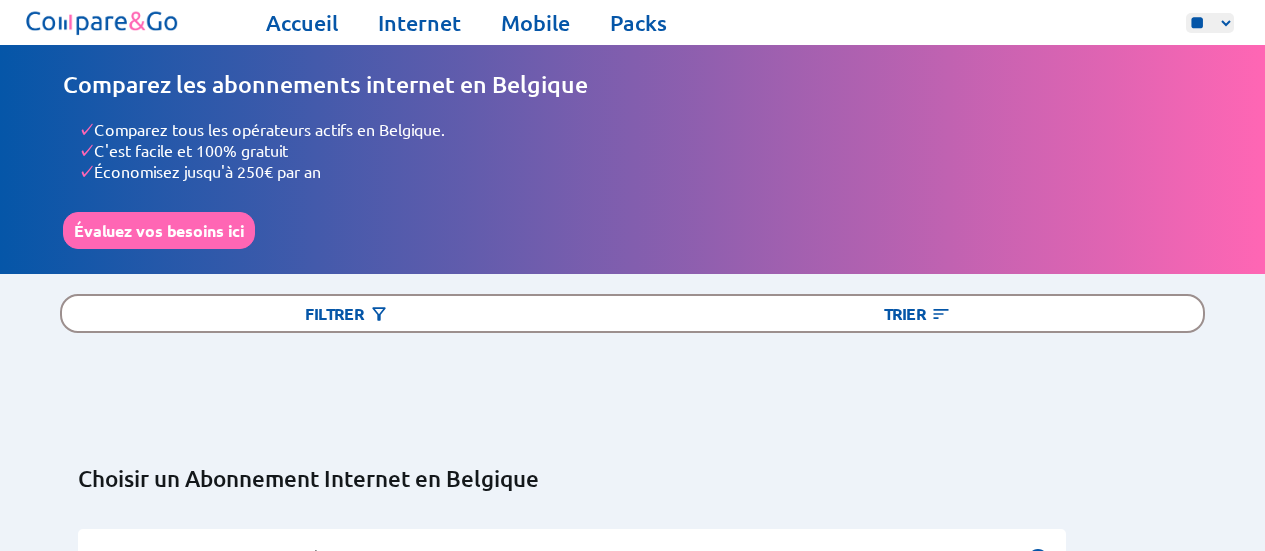 select on "**" 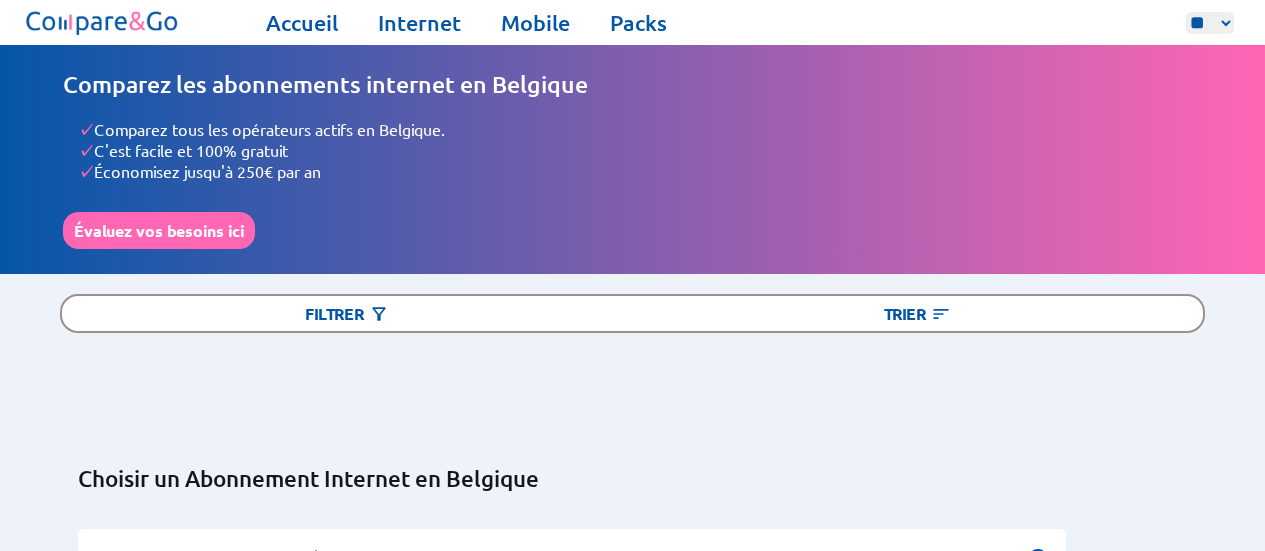 scroll, scrollTop: 0, scrollLeft: 0, axis: both 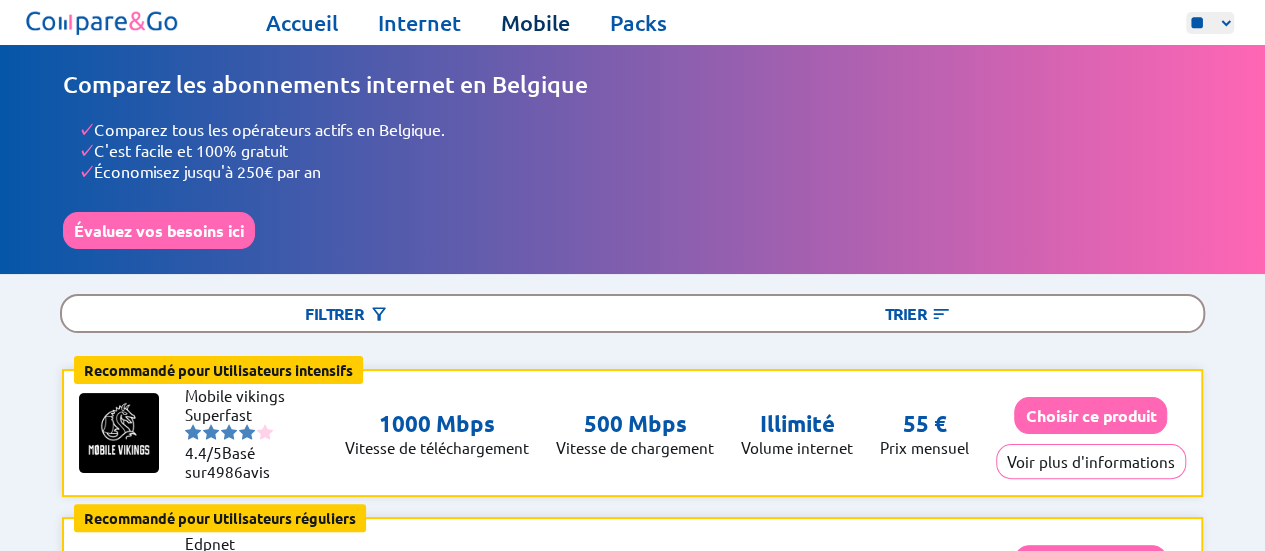 click on "Mobile" at bounding box center (535, 23) 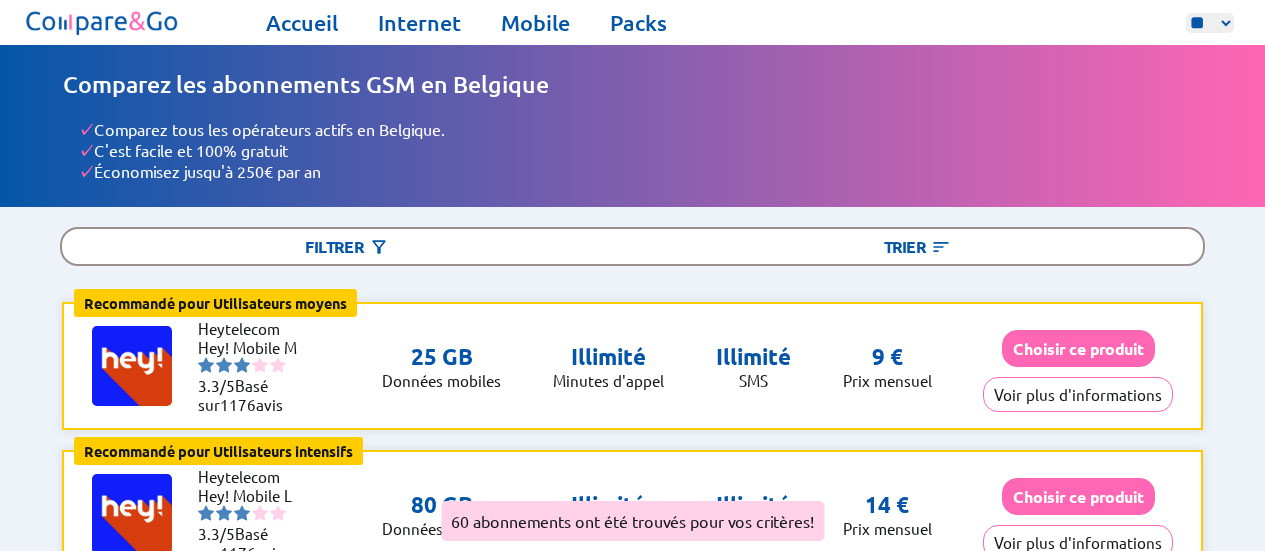 select on "**" 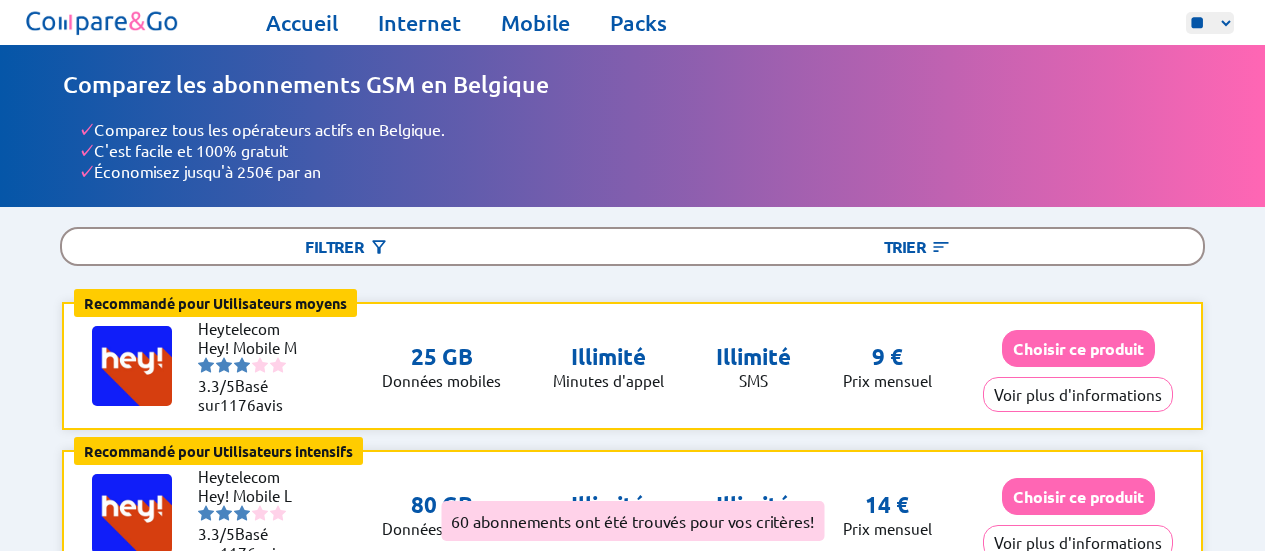scroll, scrollTop: 0, scrollLeft: 0, axis: both 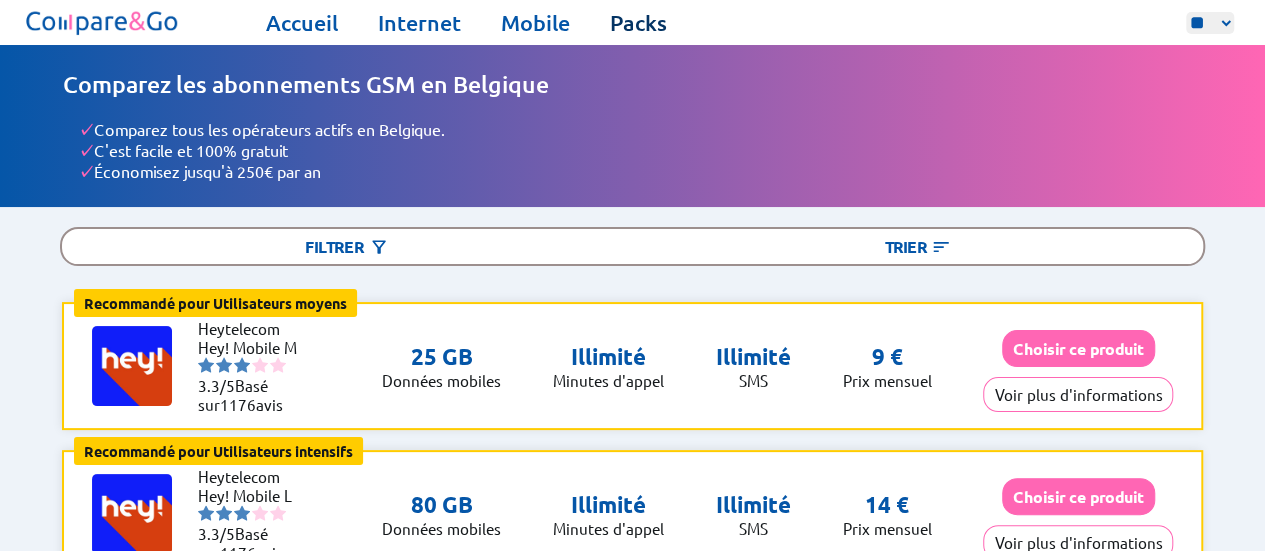 click on "Packs" at bounding box center [638, 23] 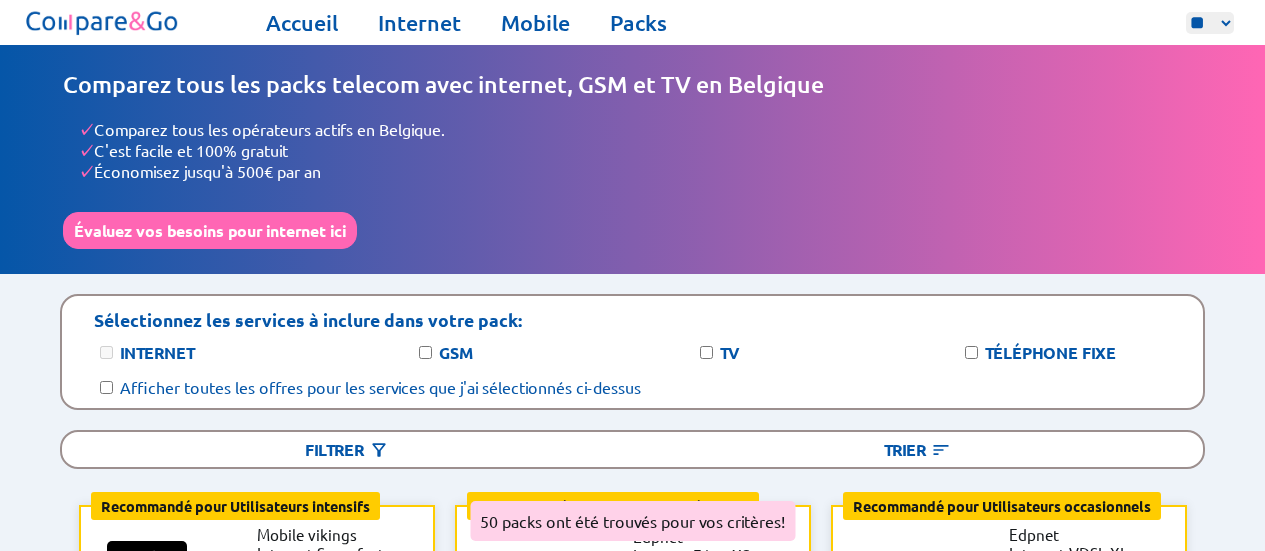 scroll, scrollTop: 0, scrollLeft: 0, axis: both 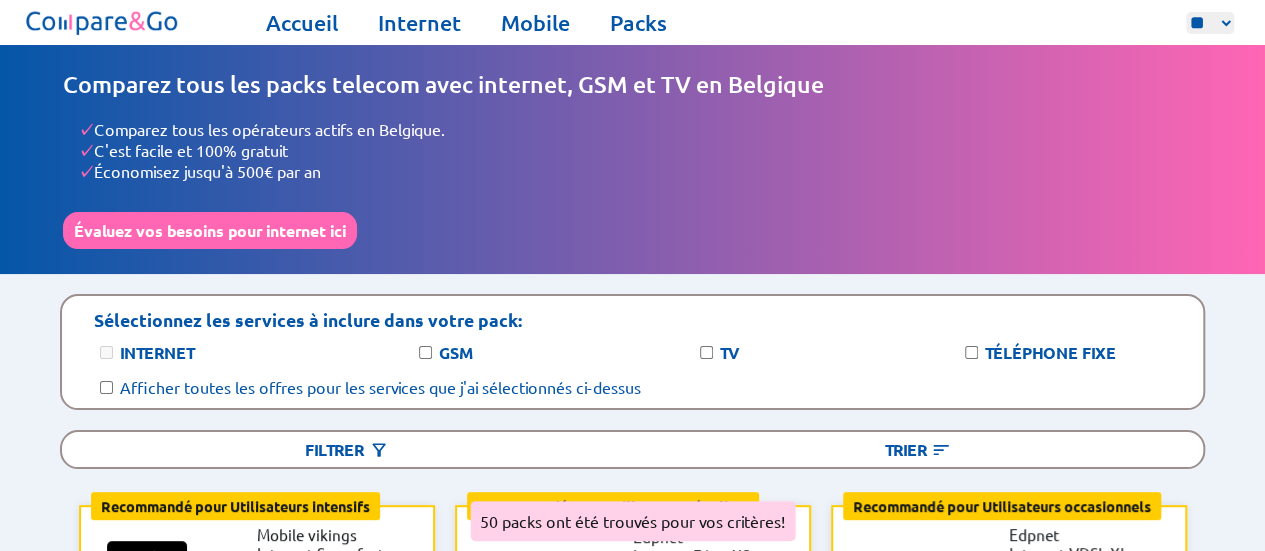 click on "**
**
**" at bounding box center [1210, 23] 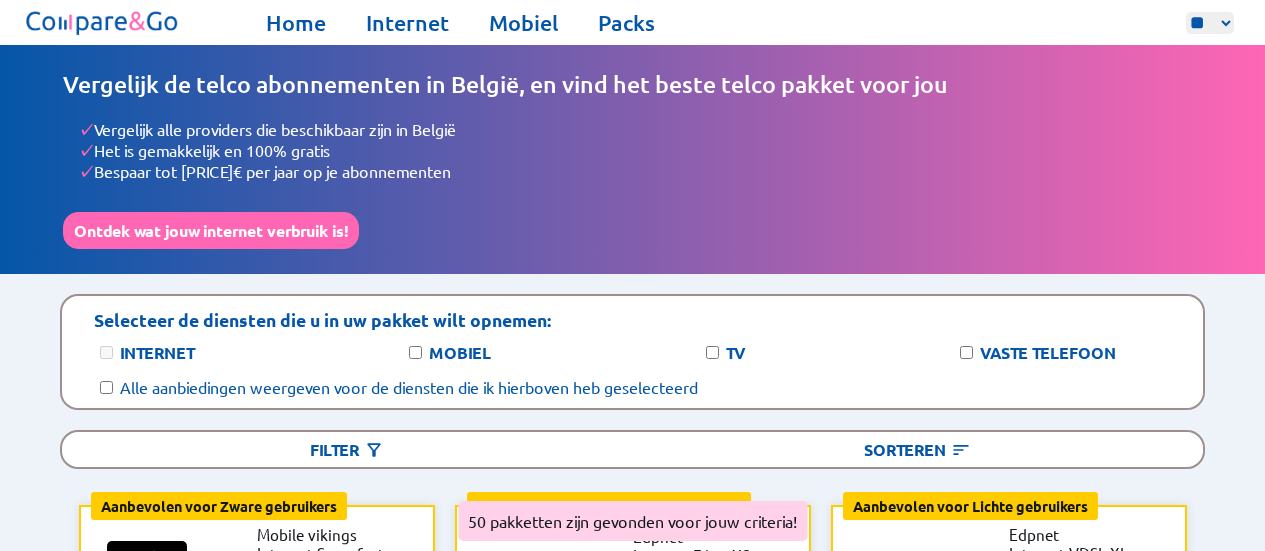 scroll, scrollTop: 0, scrollLeft: 0, axis: both 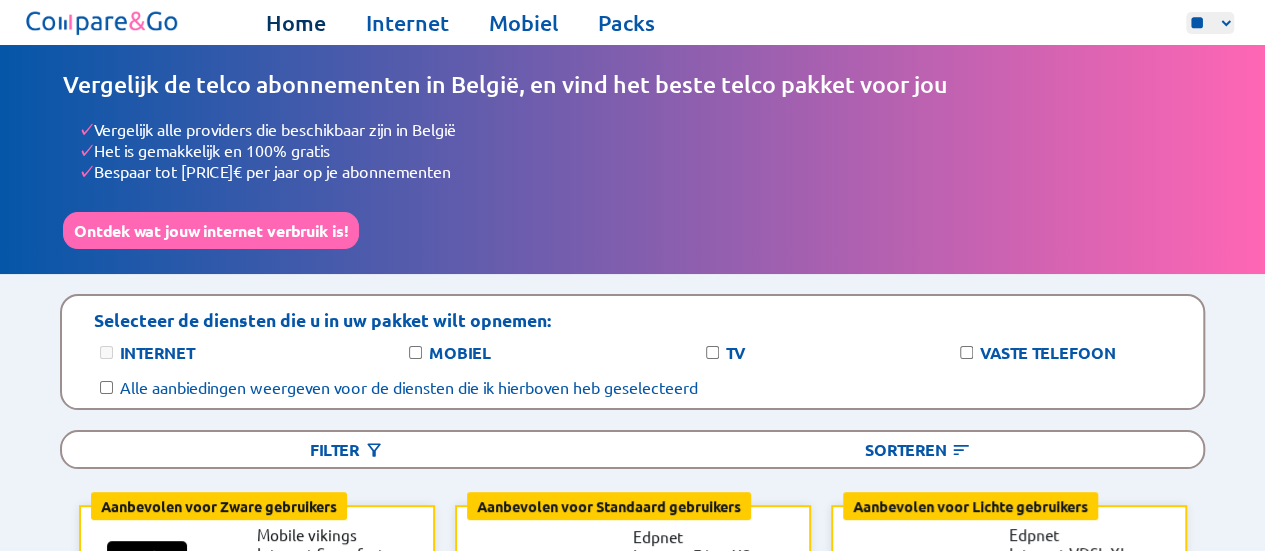 click on "Home" at bounding box center (296, 23) 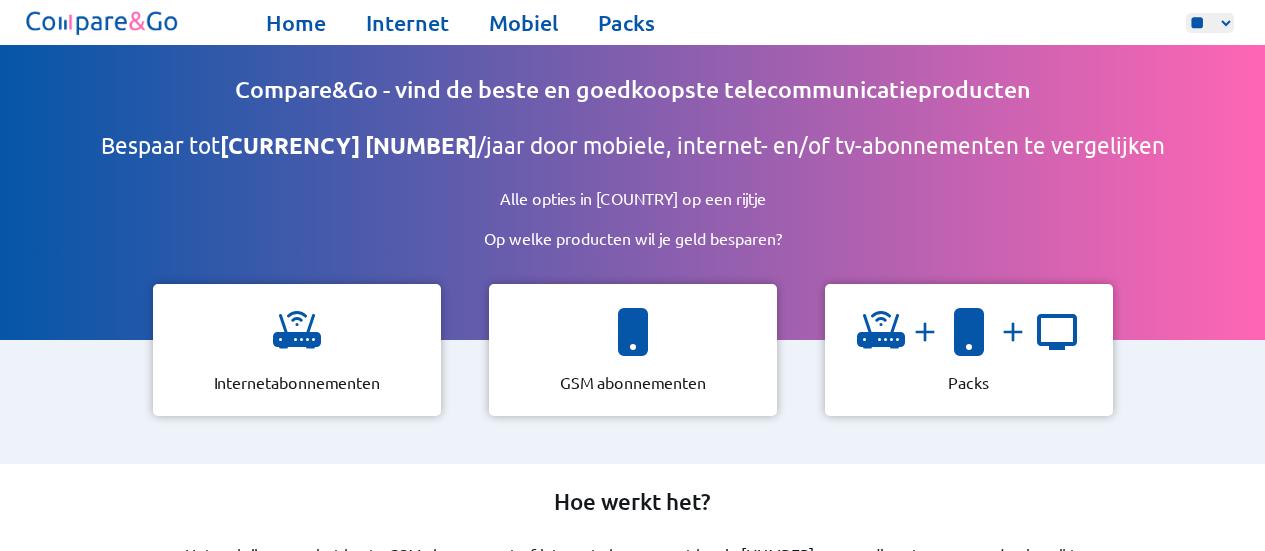 scroll, scrollTop: 0, scrollLeft: 0, axis: both 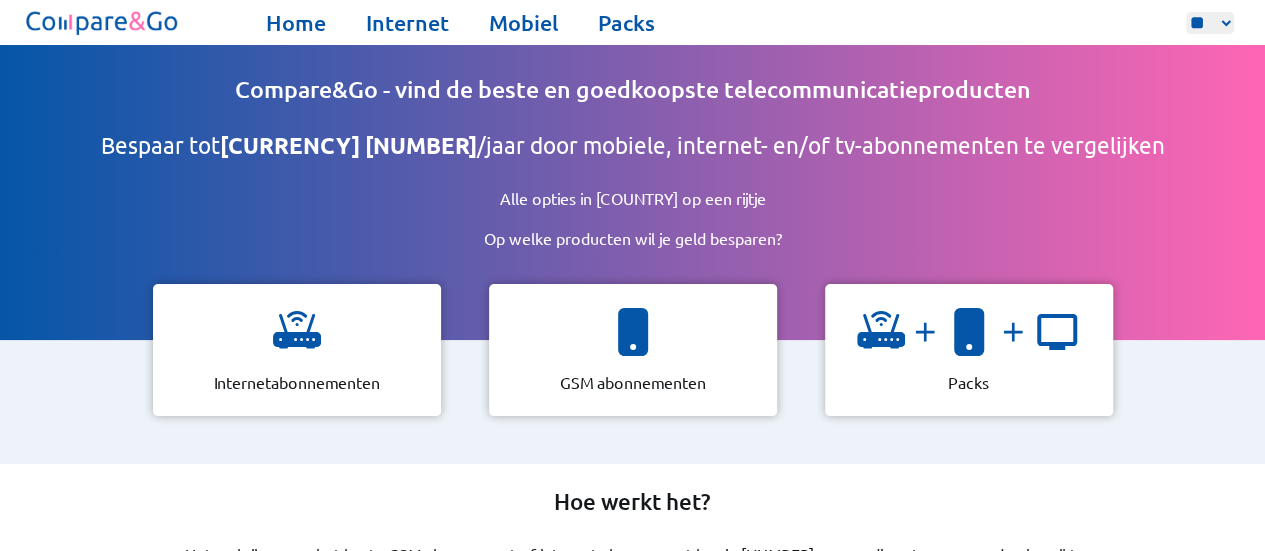 click on "**
**
**" at bounding box center [1210, 23] 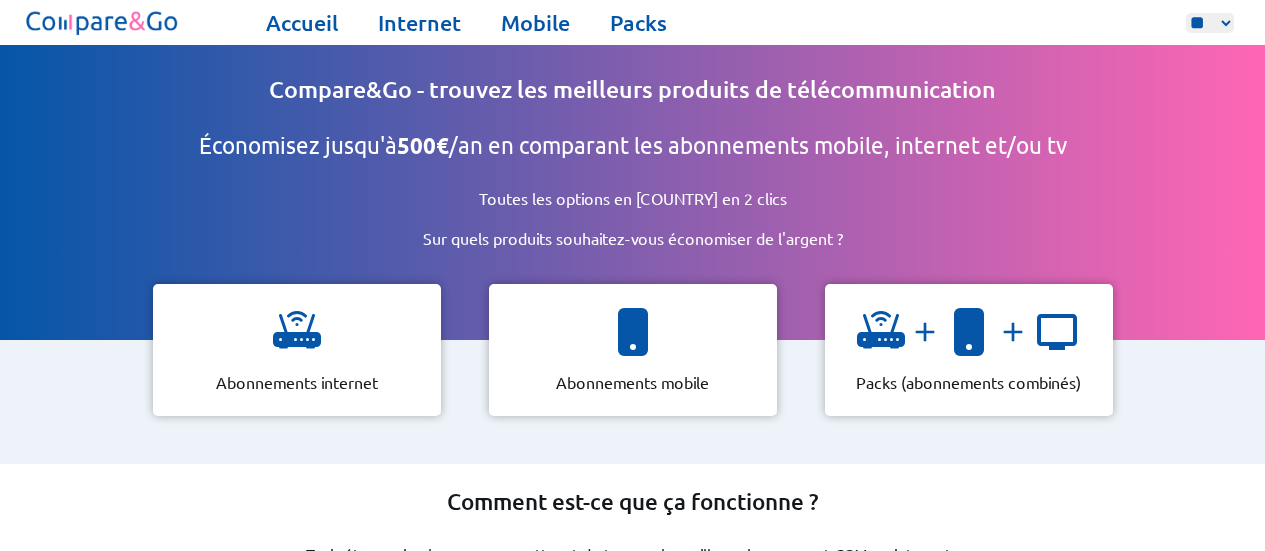 select on "**" 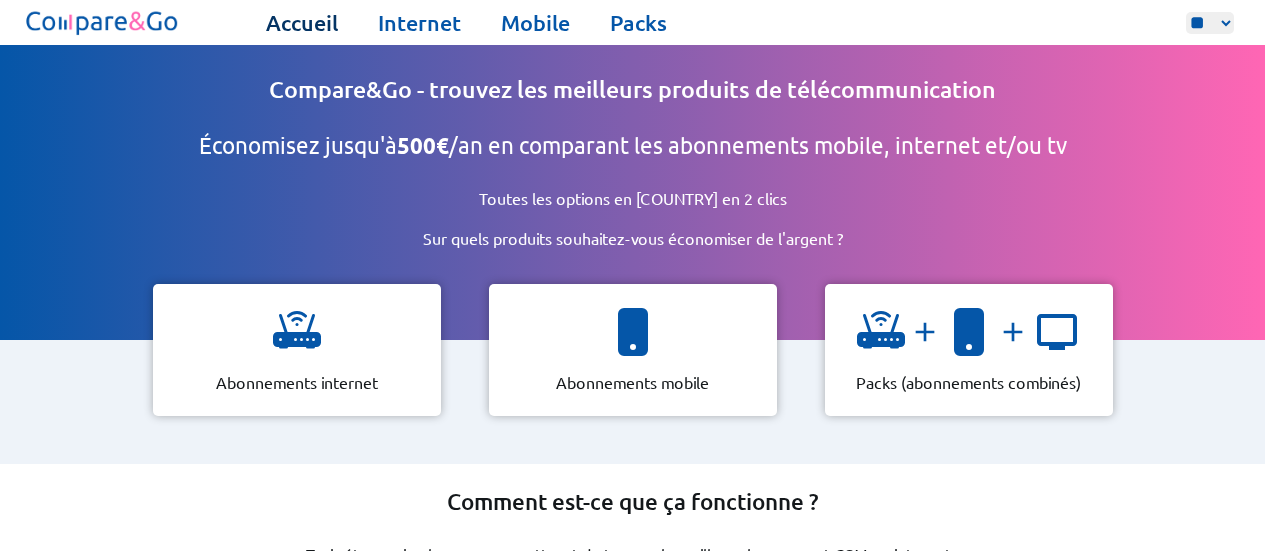 scroll, scrollTop: 0, scrollLeft: 0, axis: both 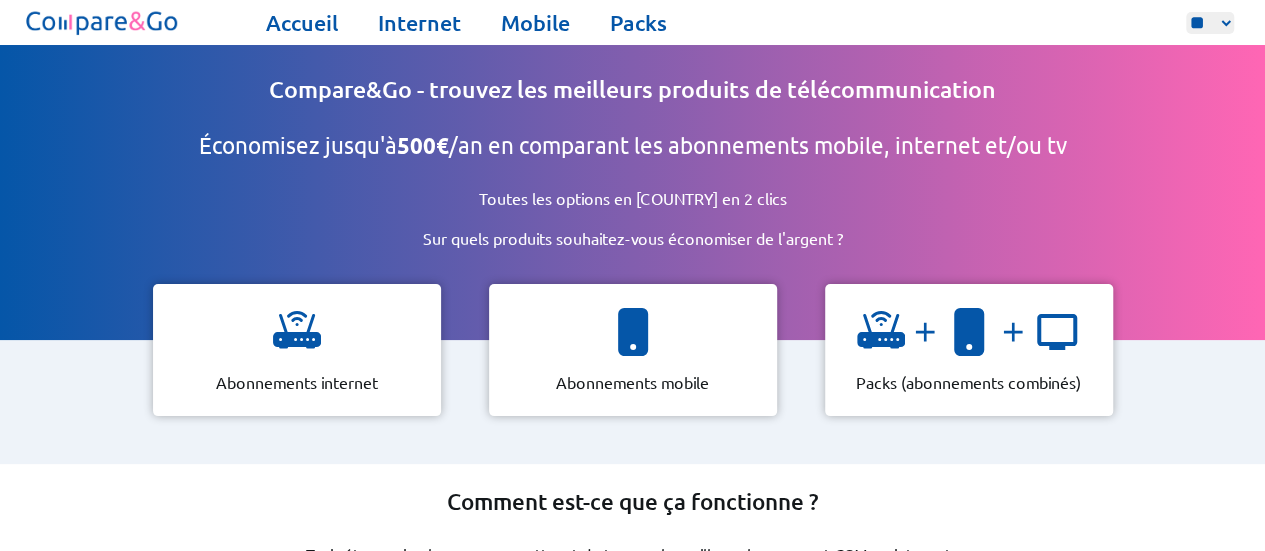 click at bounding box center (102, 22) 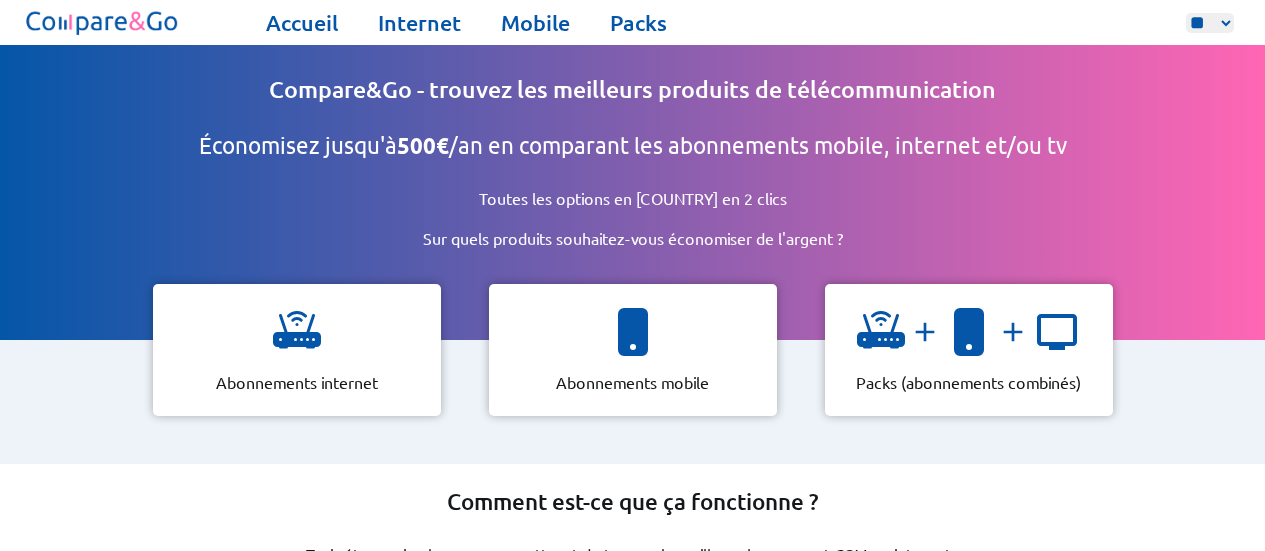 select on "**" 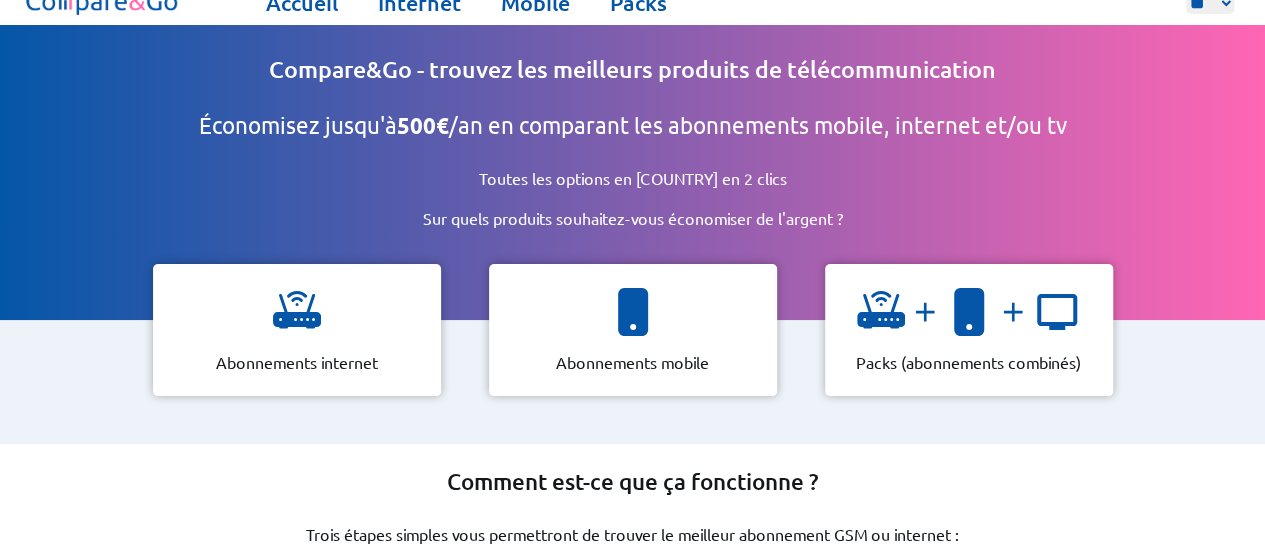 scroll, scrollTop: 0, scrollLeft: 0, axis: both 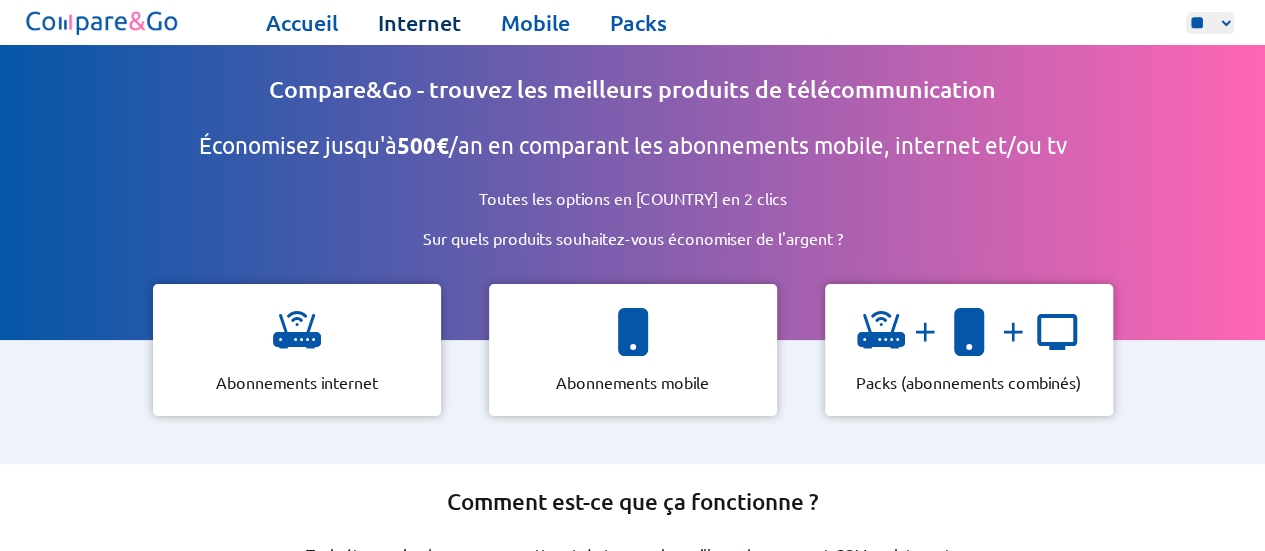 click on "Internet" at bounding box center (419, 23) 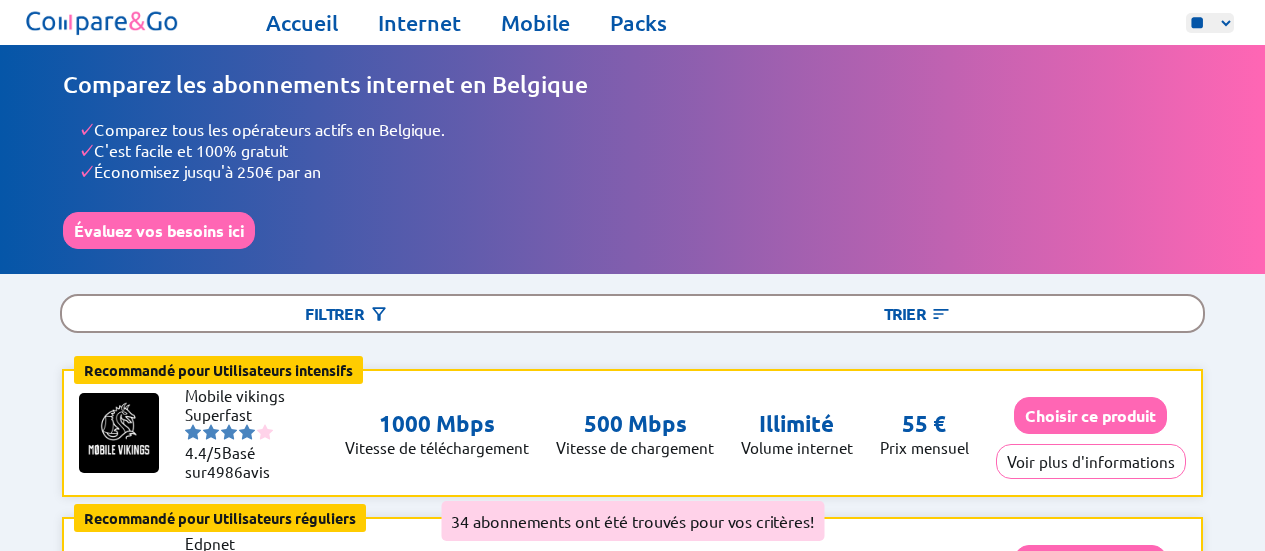 select on "**" 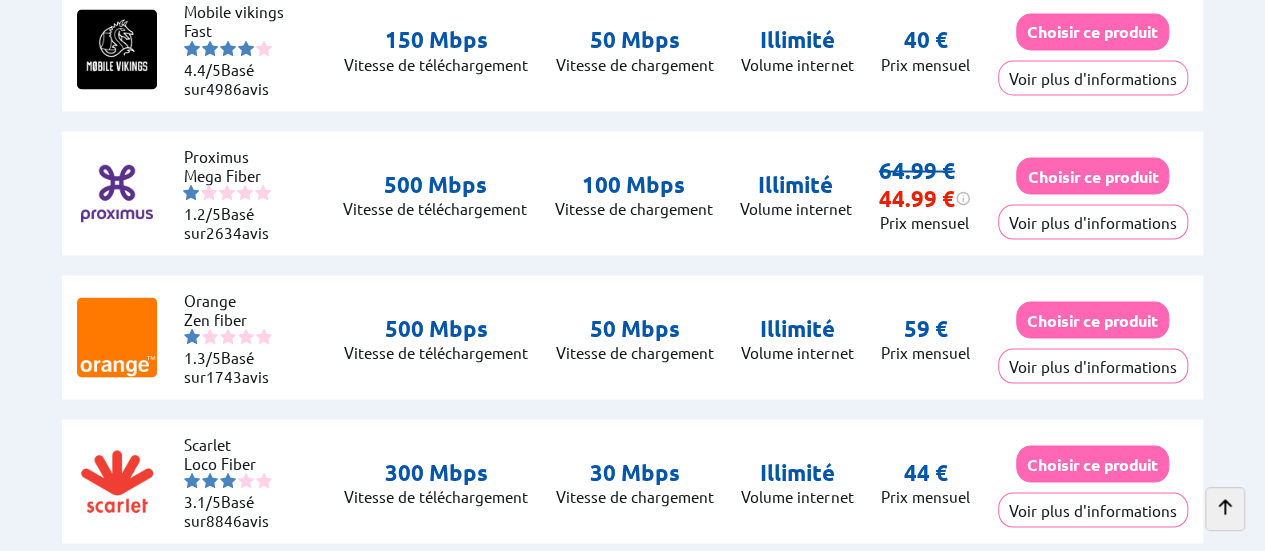 scroll, scrollTop: 1806, scrollLeft: 0, axis: vertical 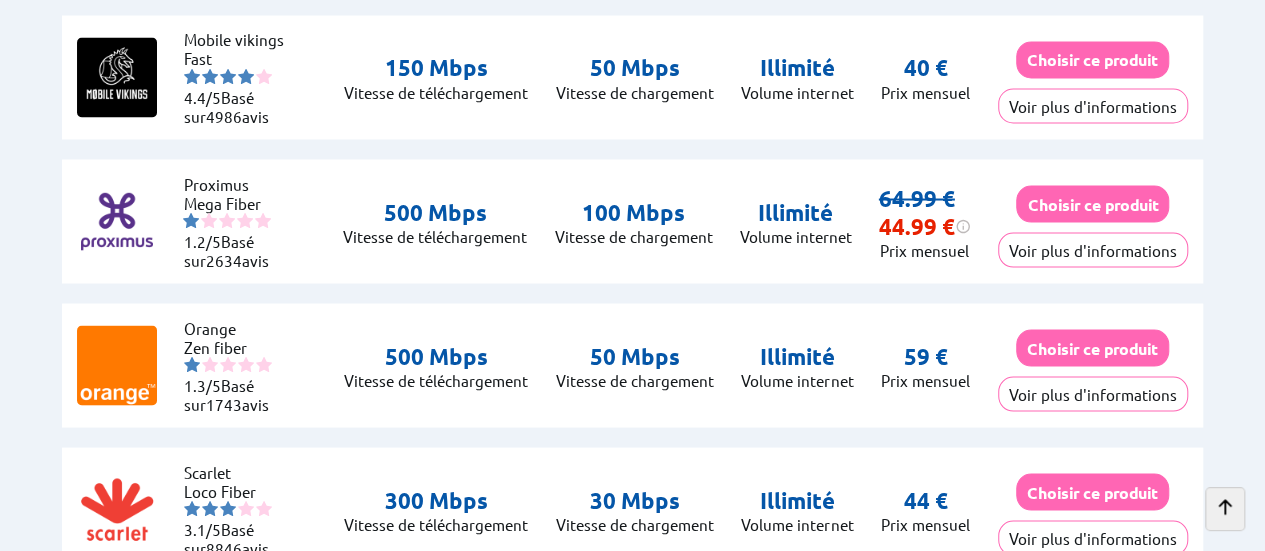 drag, startPoint x: 769, startPoint y: 201, endPoint x: 892, endPoint y: 205, distance: 123.065025 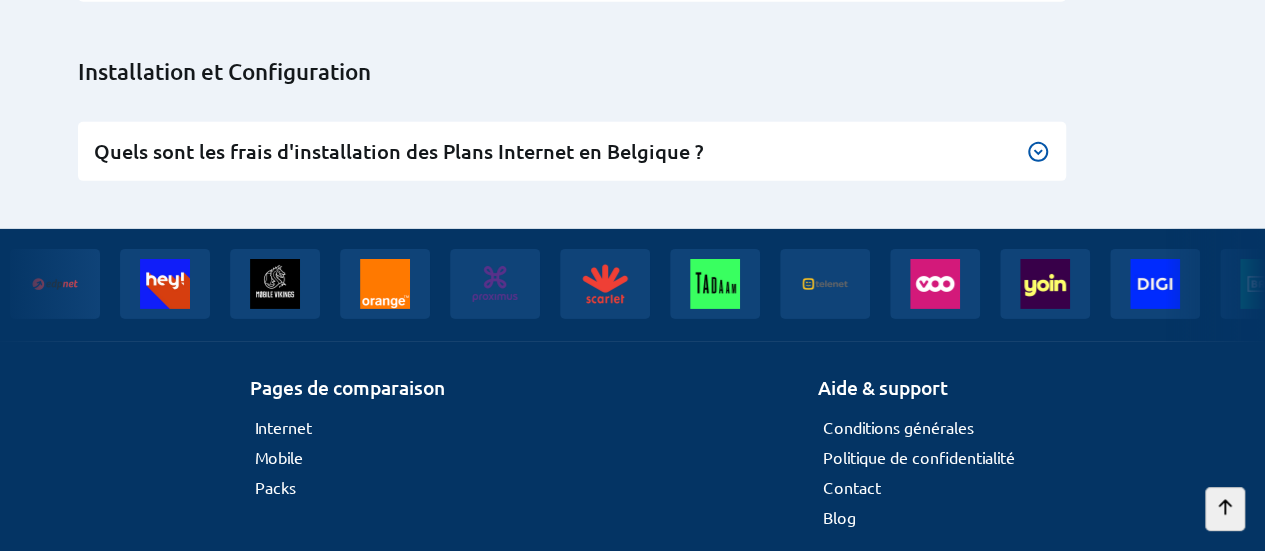 scroll, scrollTop: 6907, scrollLeft: 0, axis: vertical 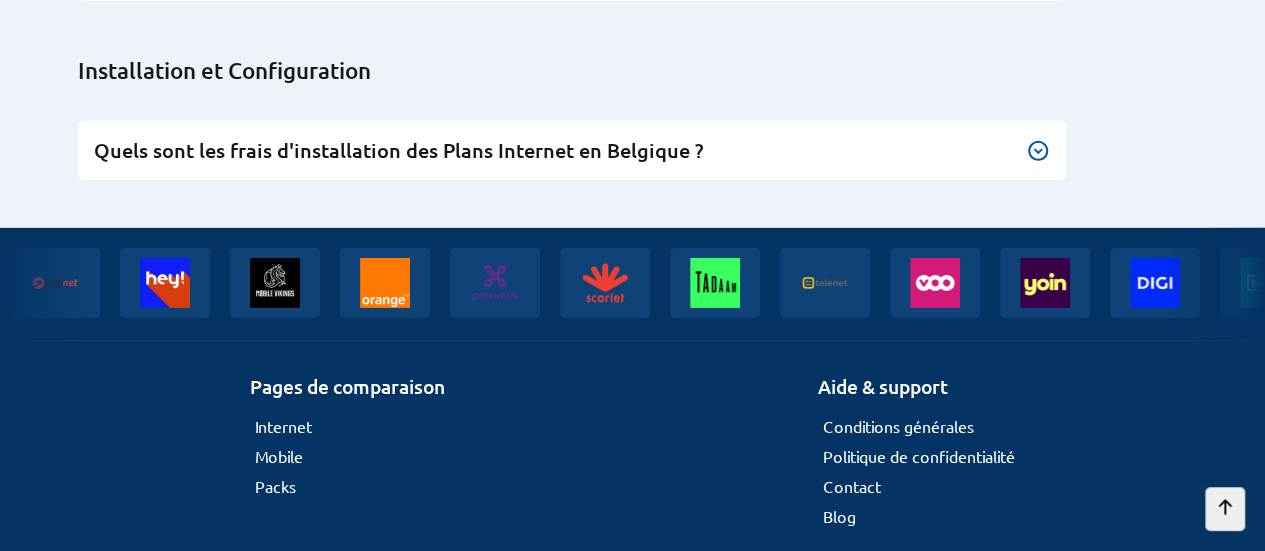 click 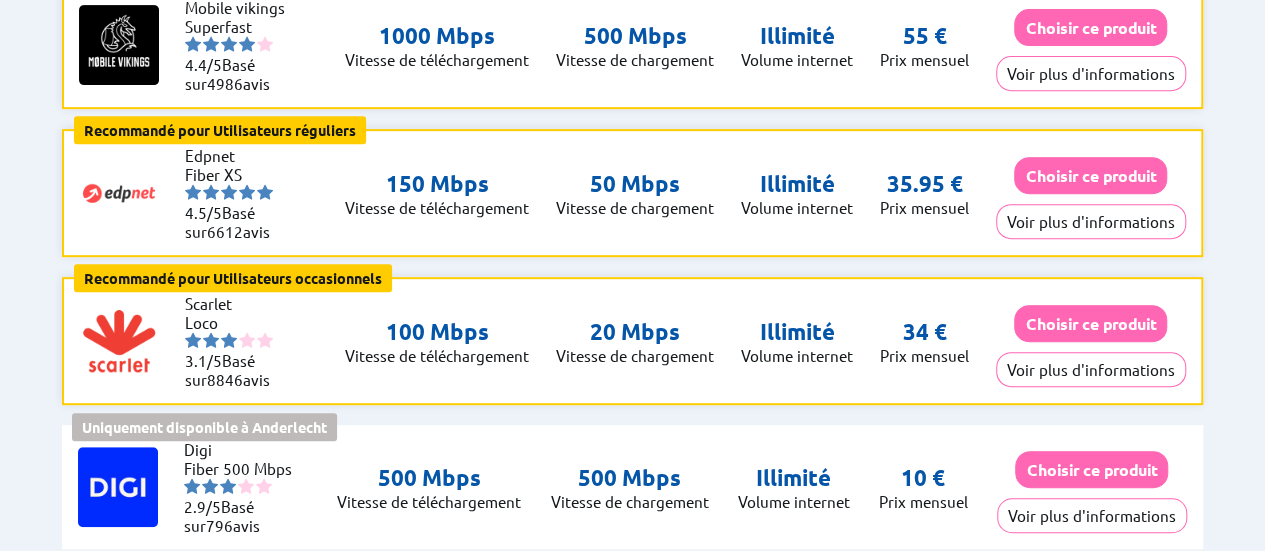 scroll, scrollTop: 0, scrollLeft: 0, axis: both 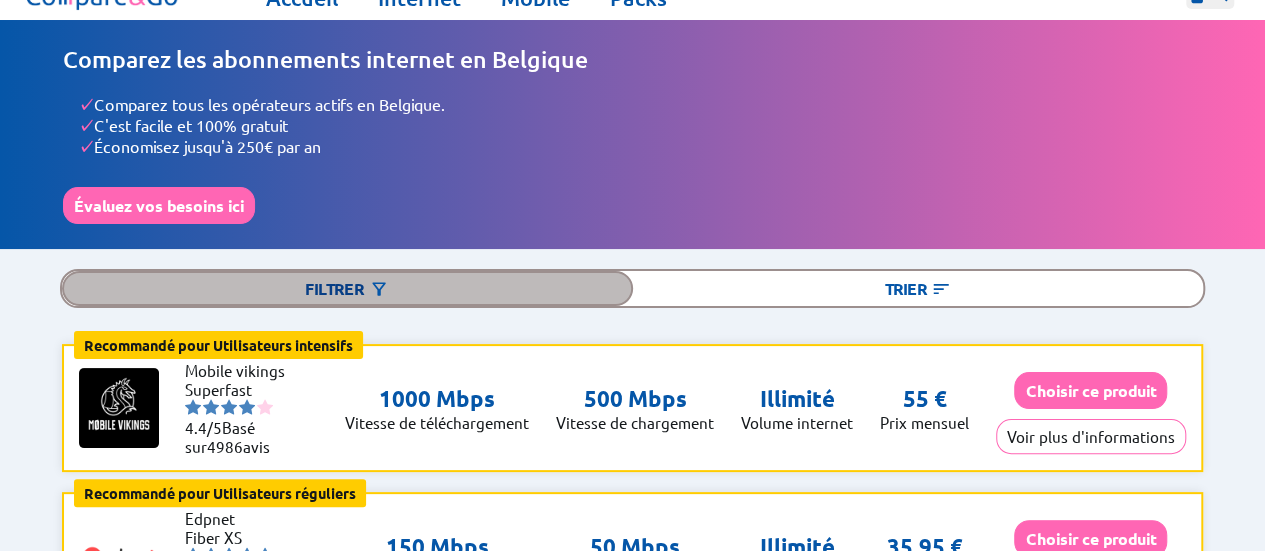 click at bounding box center (379, 289) 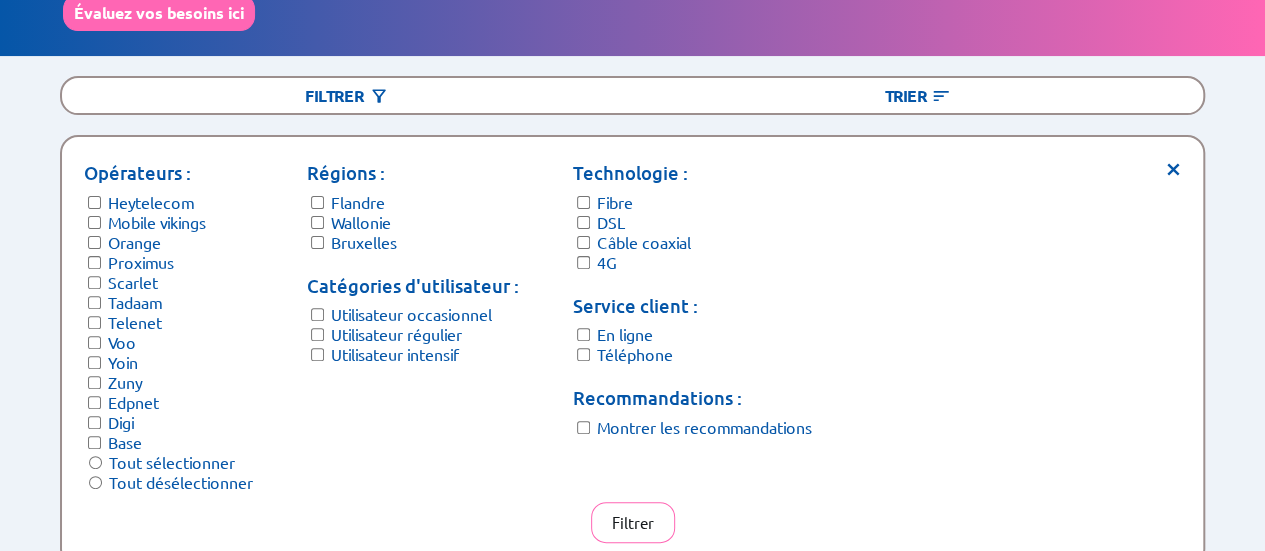 scroll, scrollTop: 235, scrollLeft: 0, axis: vertical 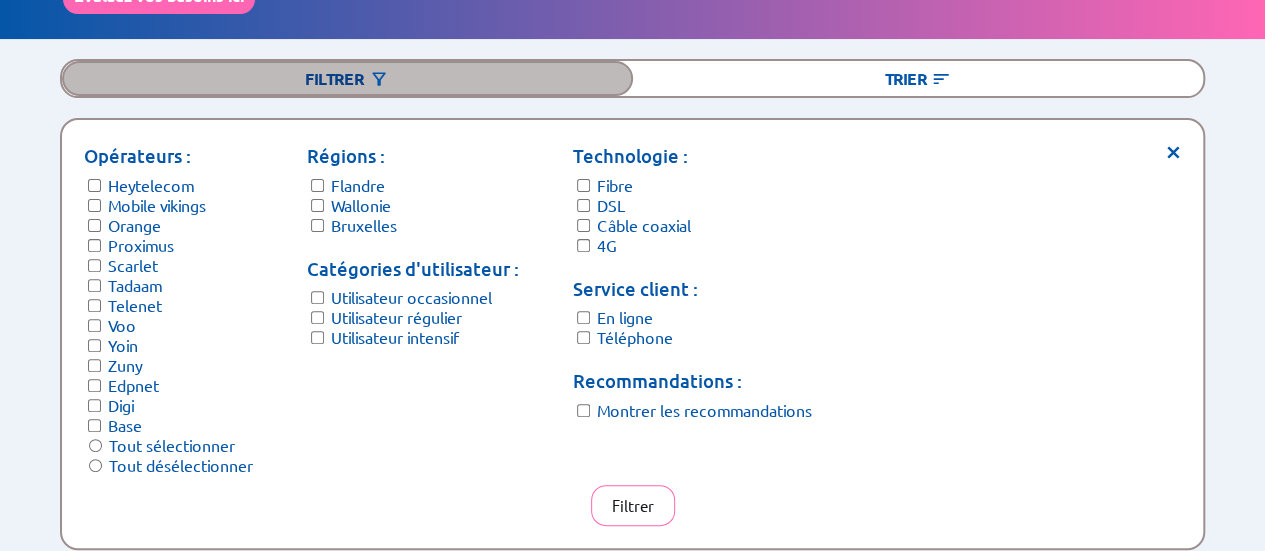 click on "Filtrer" at bounding box center [347, 78] 